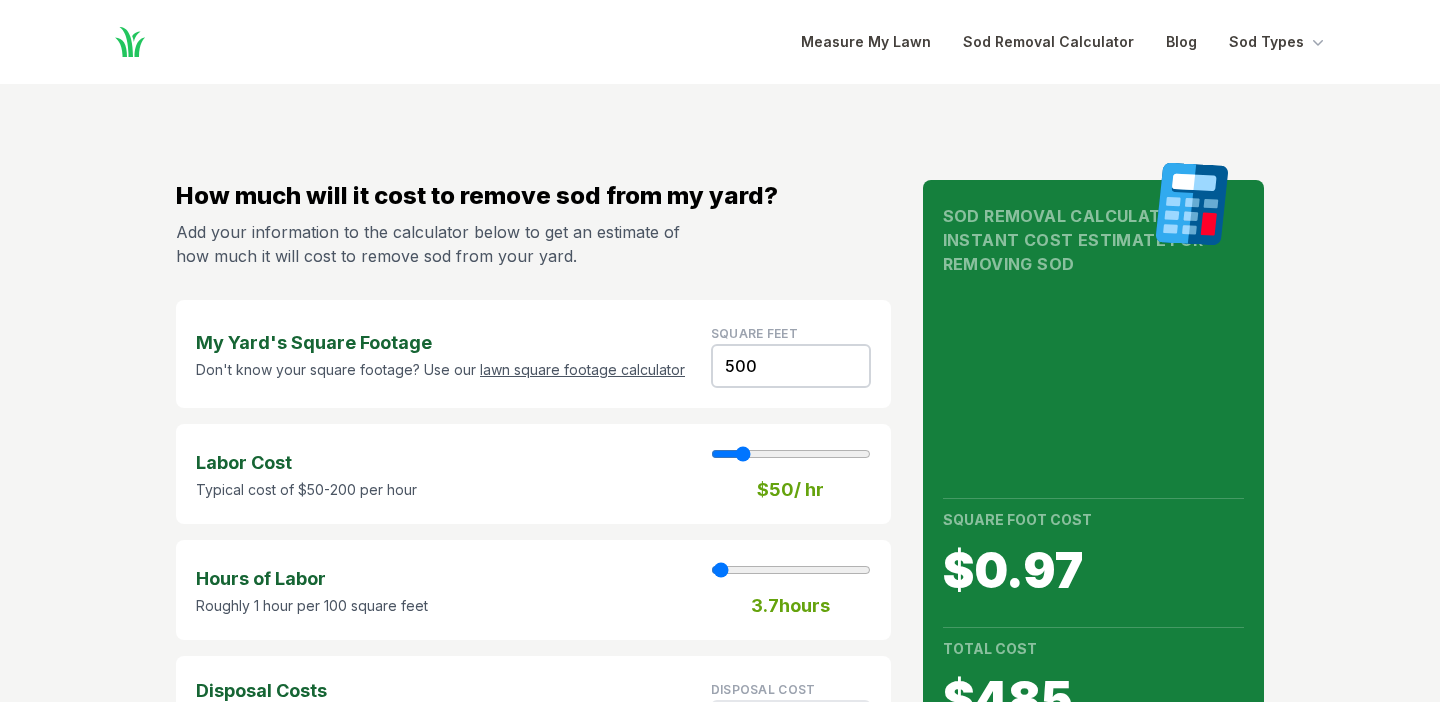 scroll, scrollTop: 0, scrollLeft: 0, axis: both 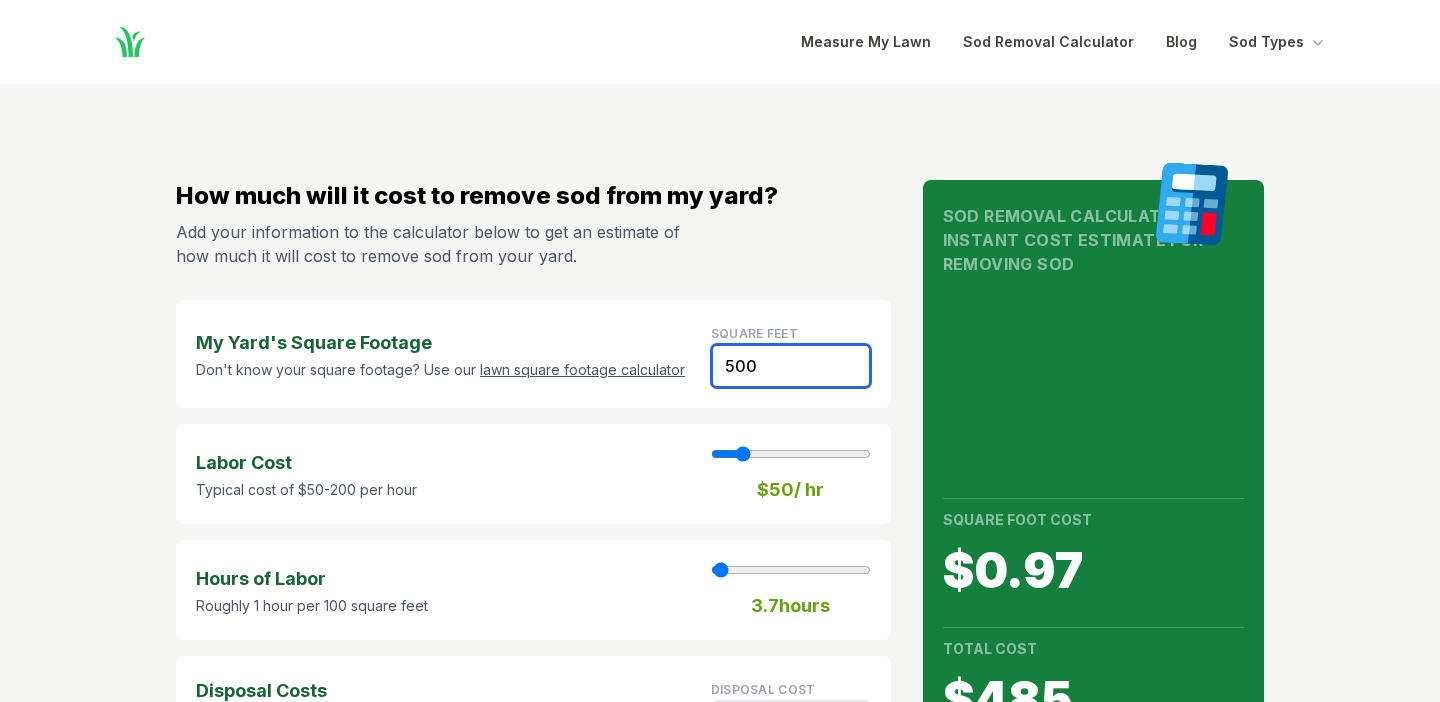 click on "500" at bounding box center [791, 366] 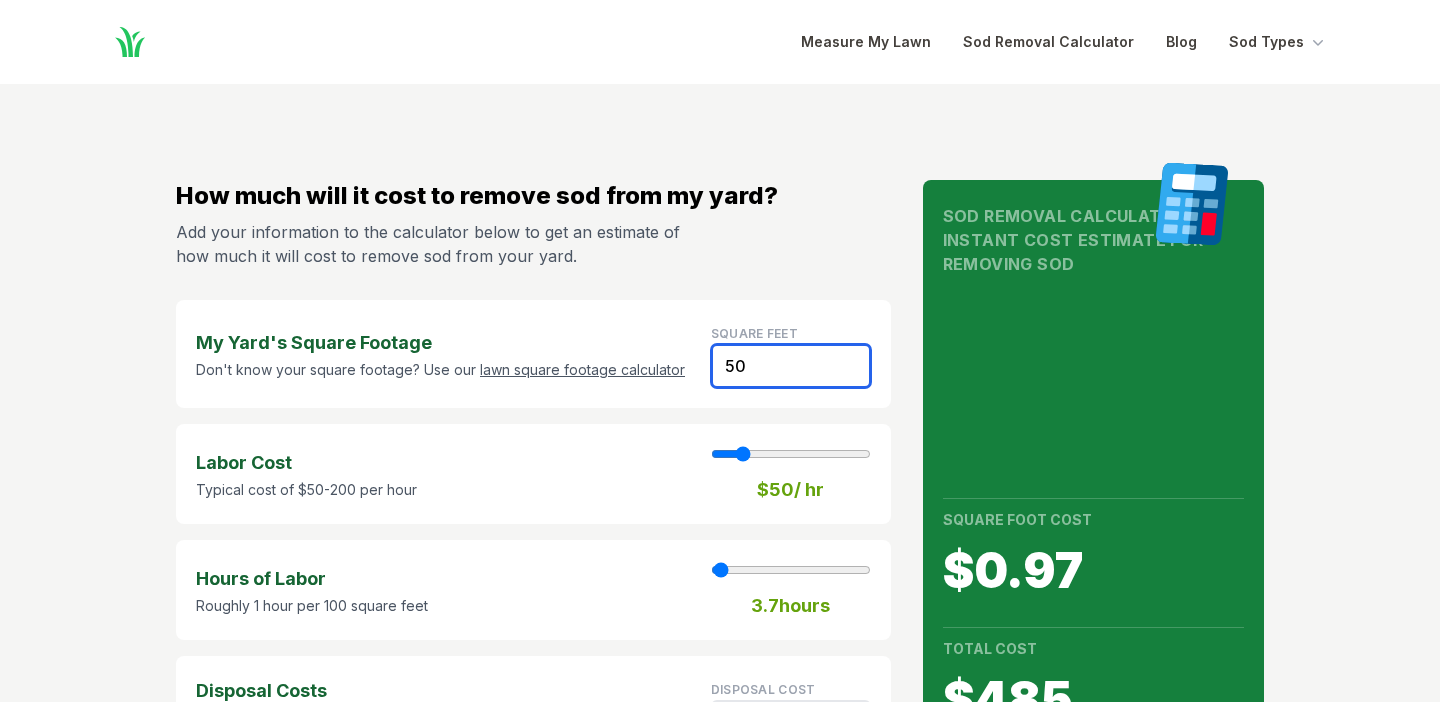 type on "1" 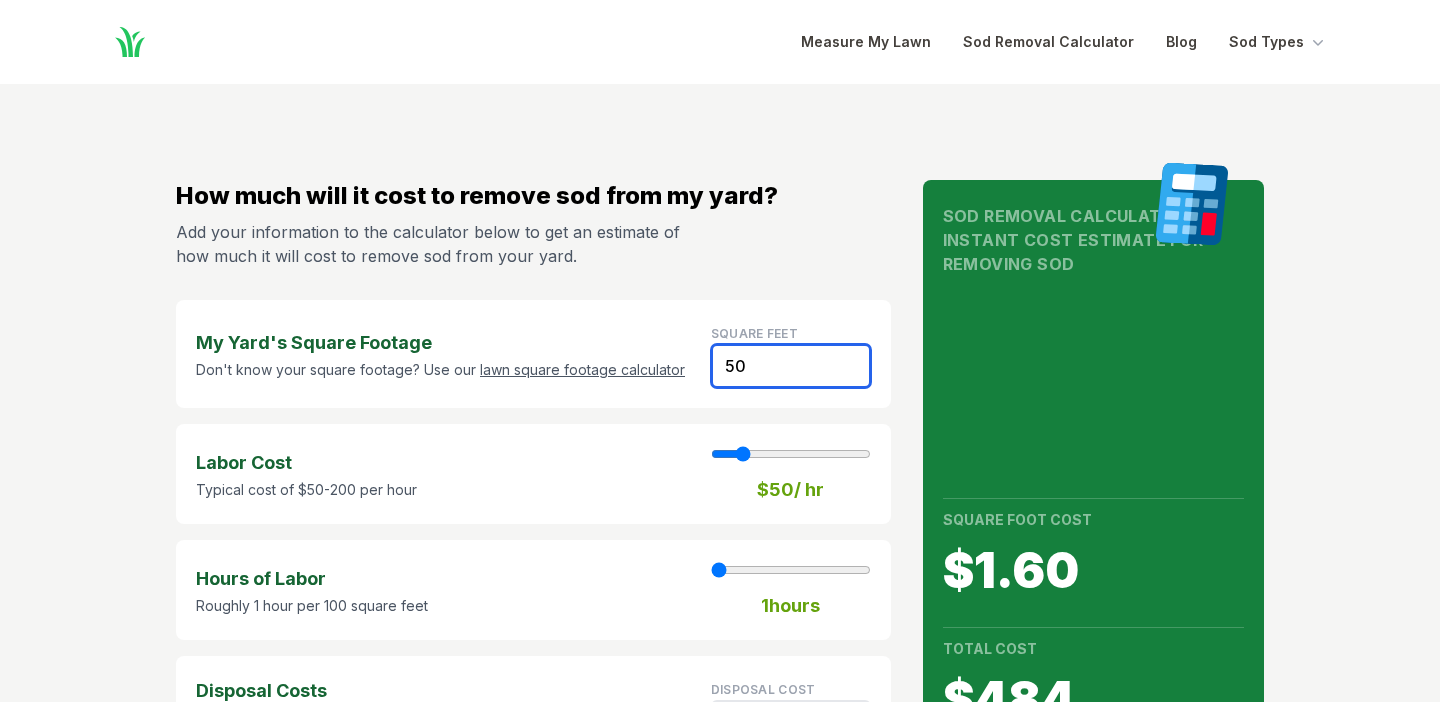 type on "5" 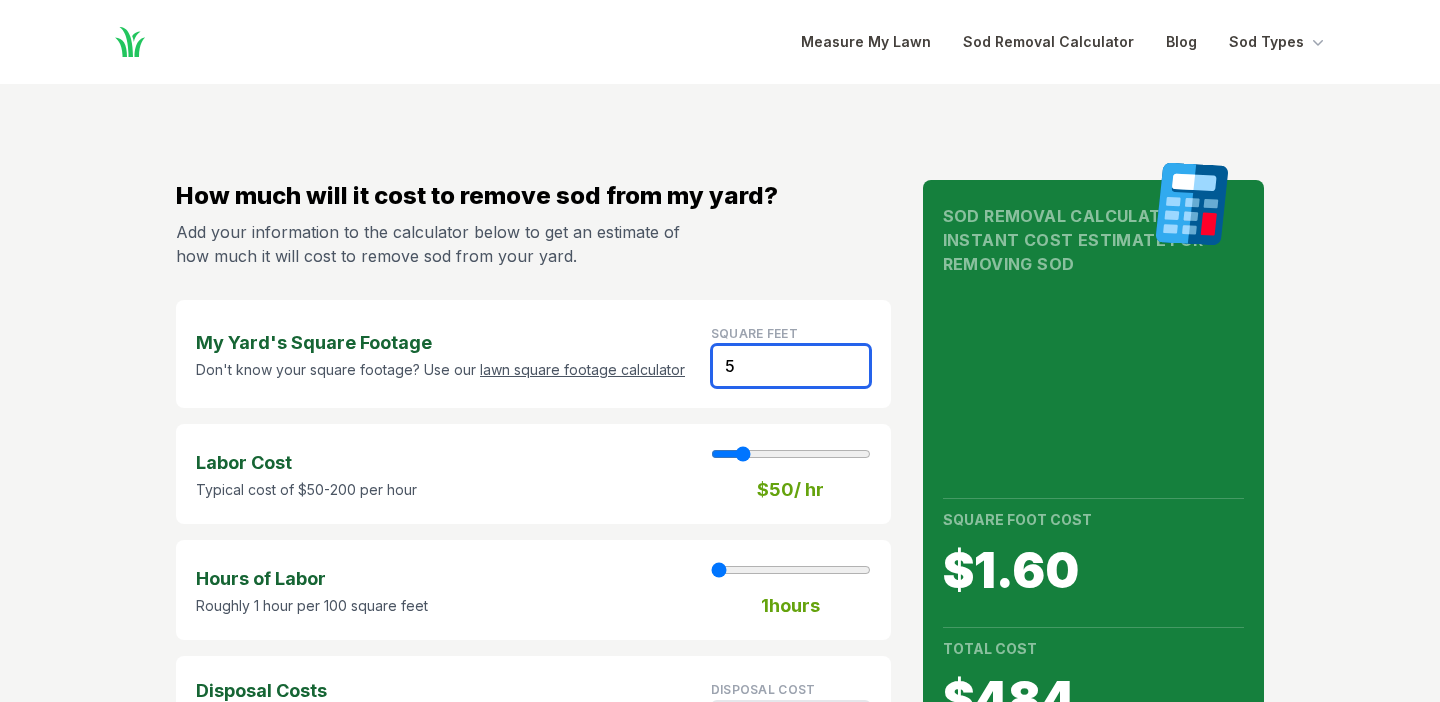 type on "3.00" 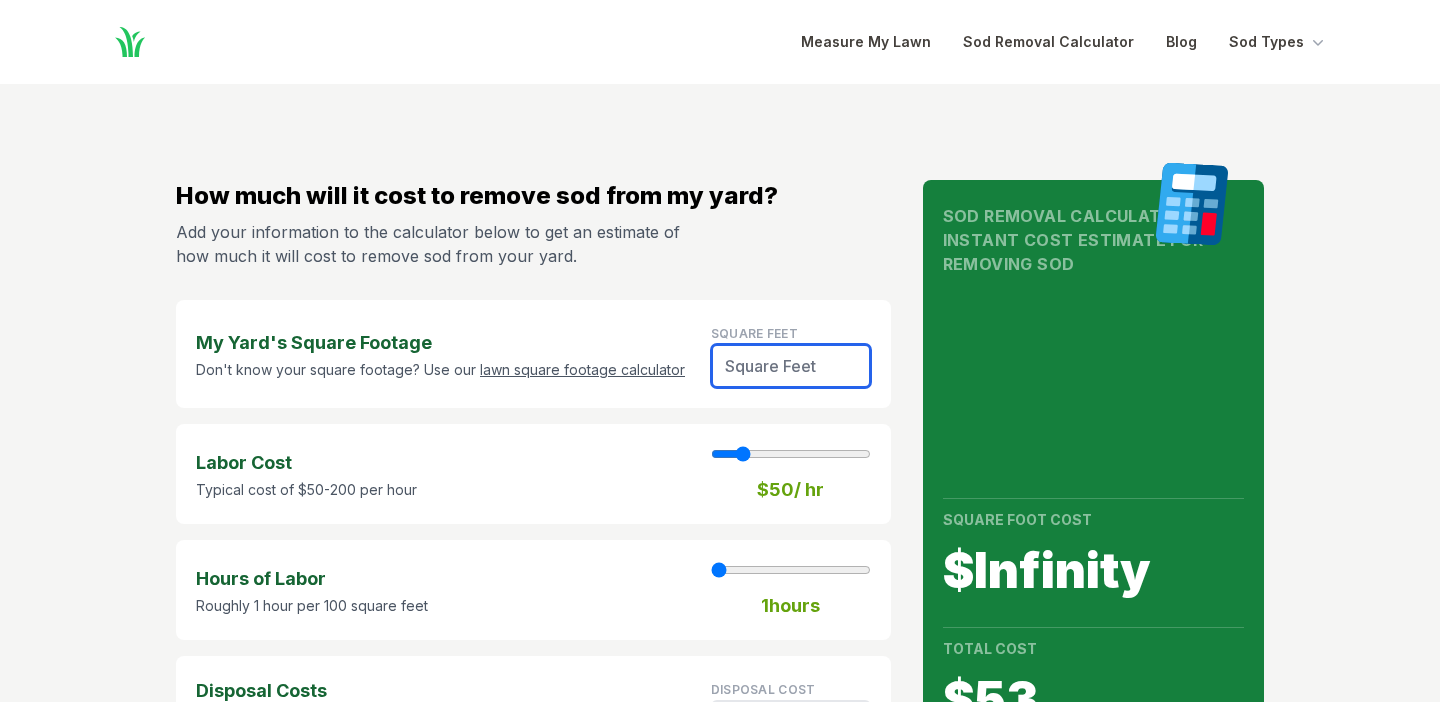 type on "7" 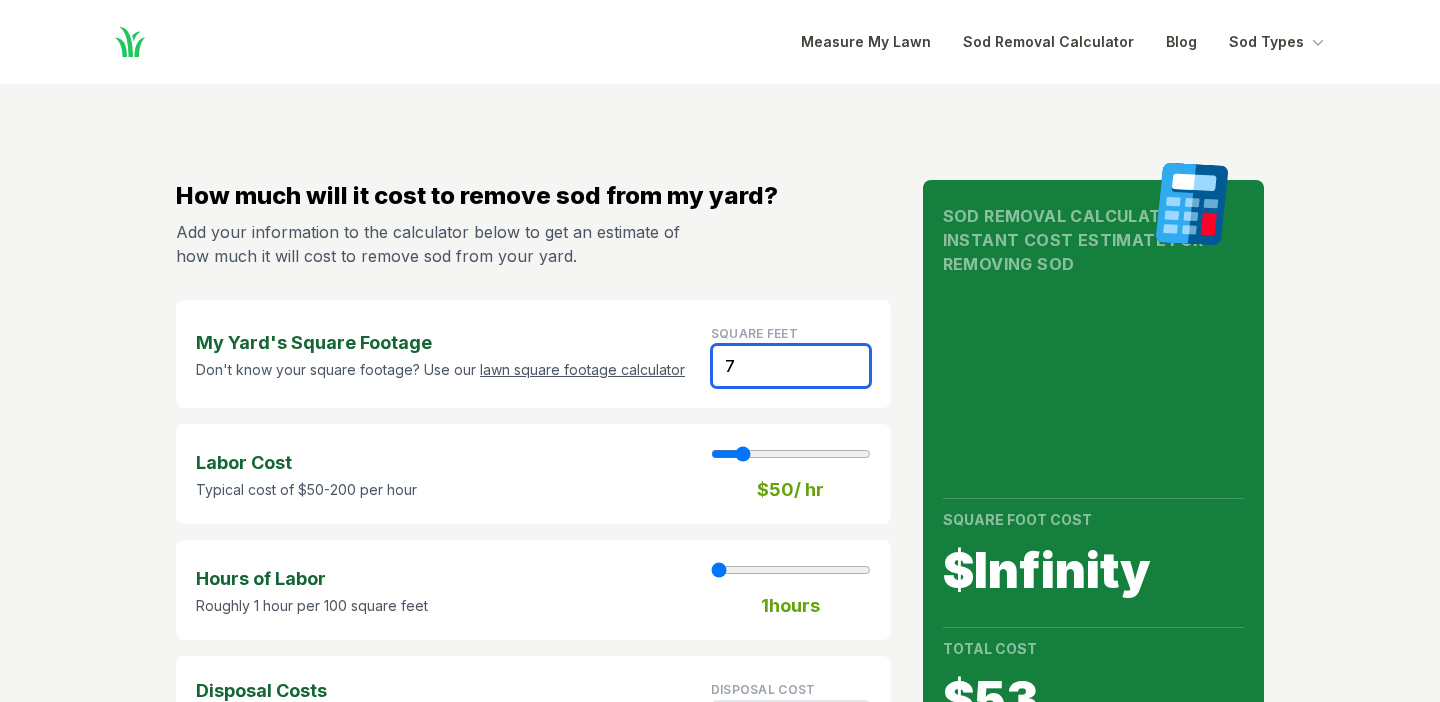 type on "4.20" 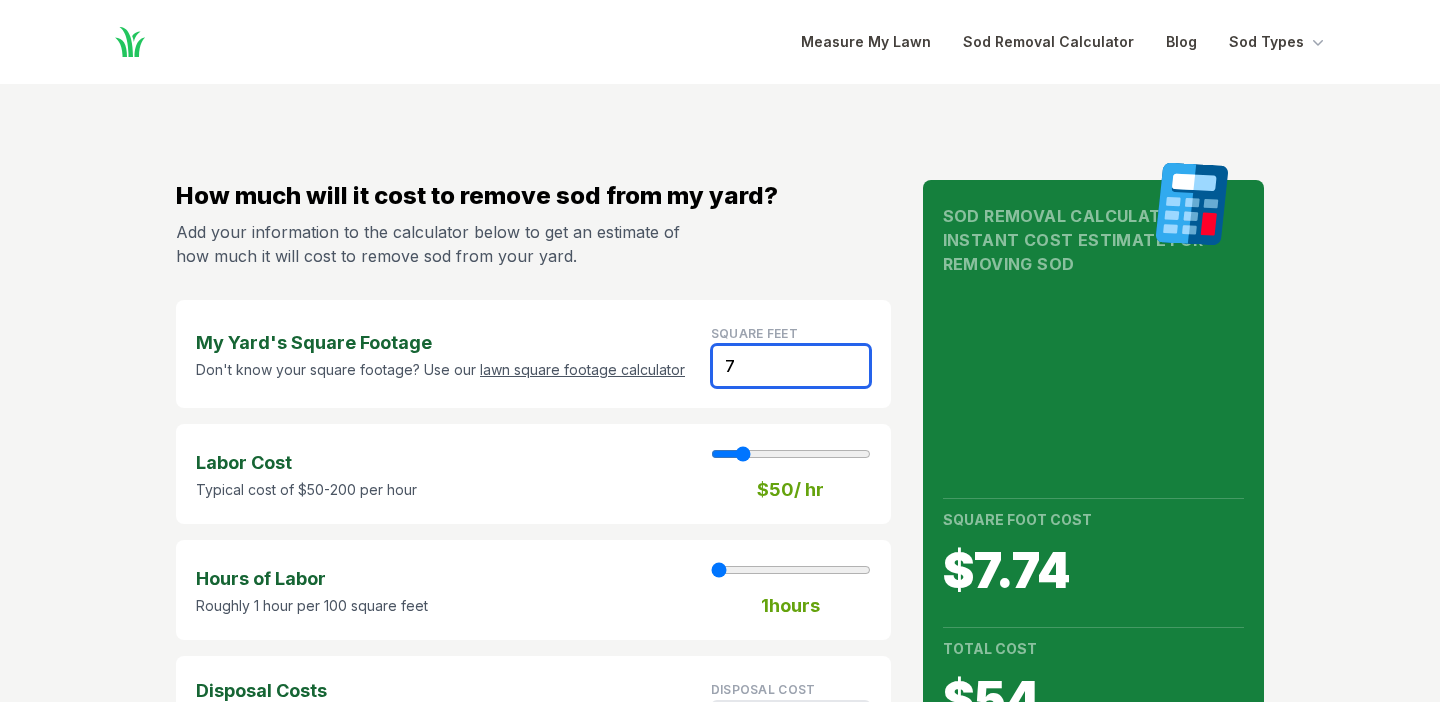 type on "74" 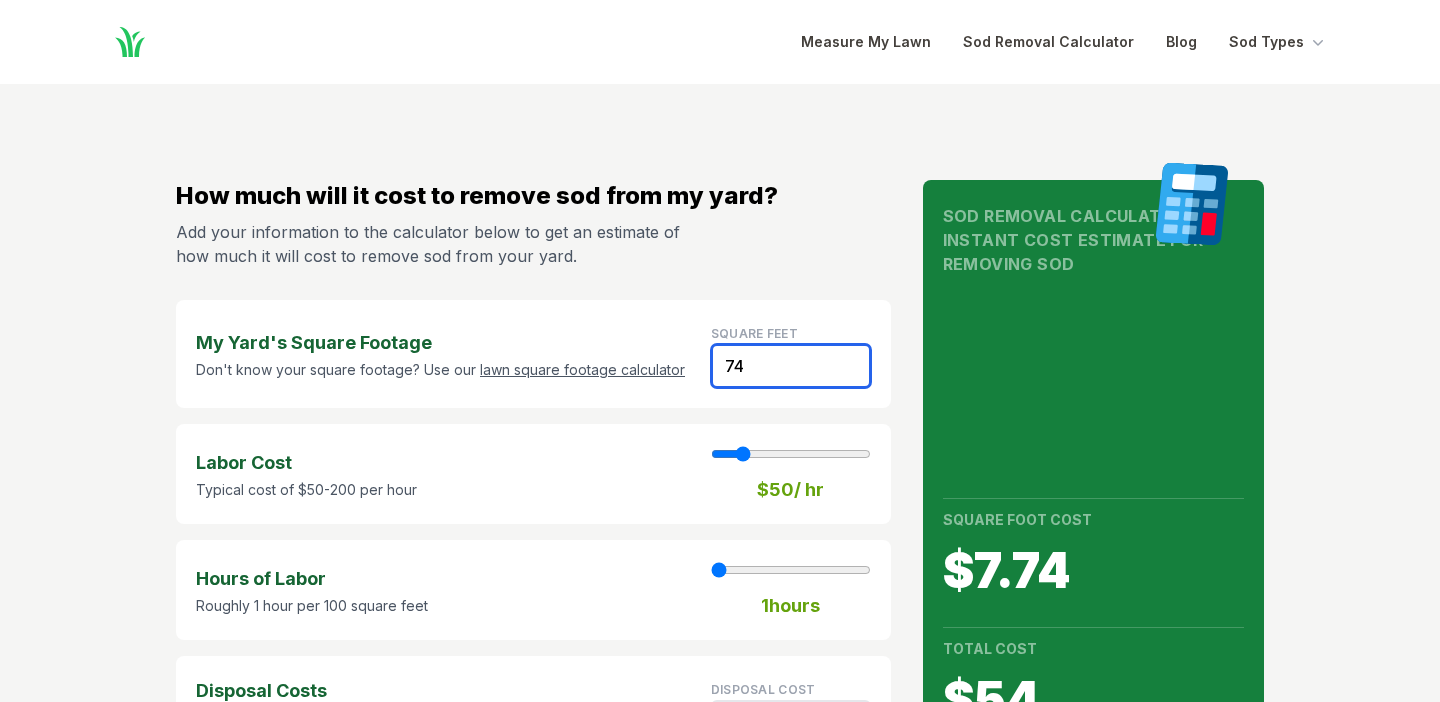 type on "44.40" 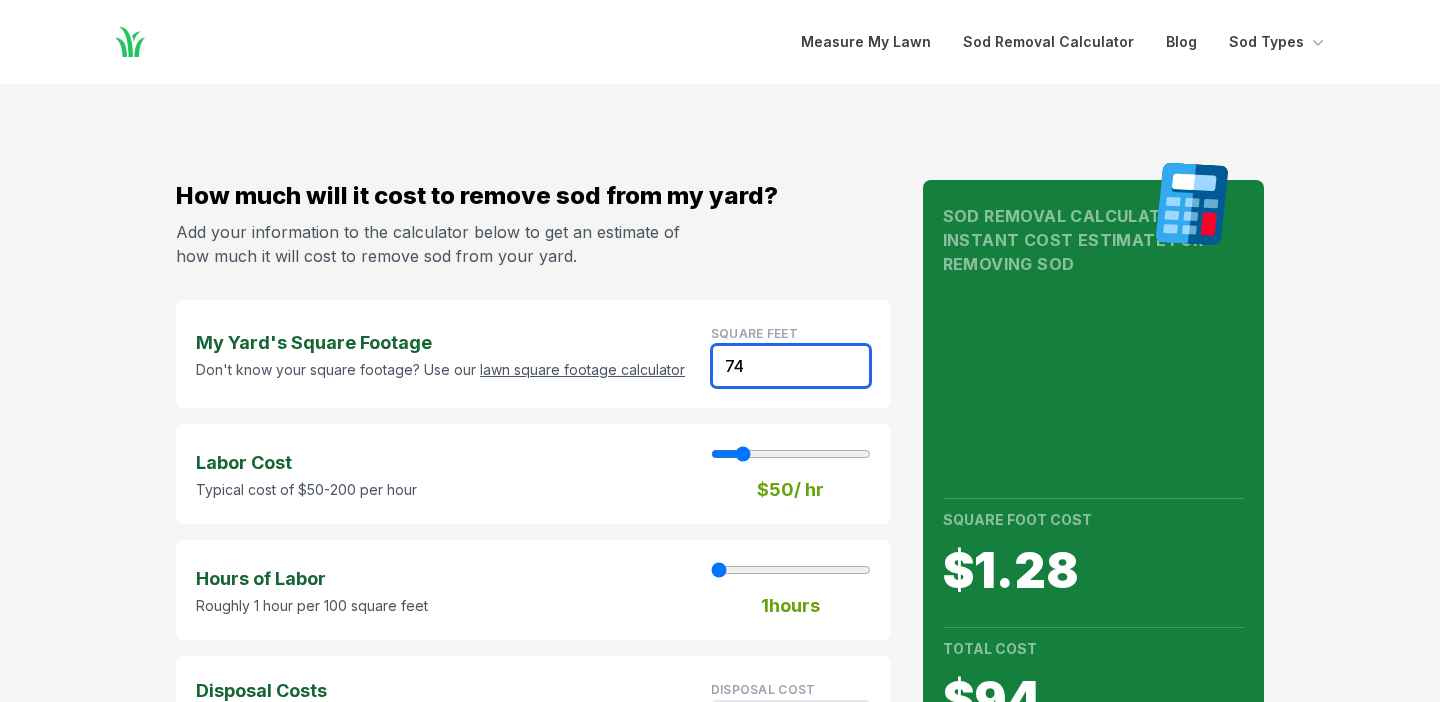 type on "[NUMBER]" 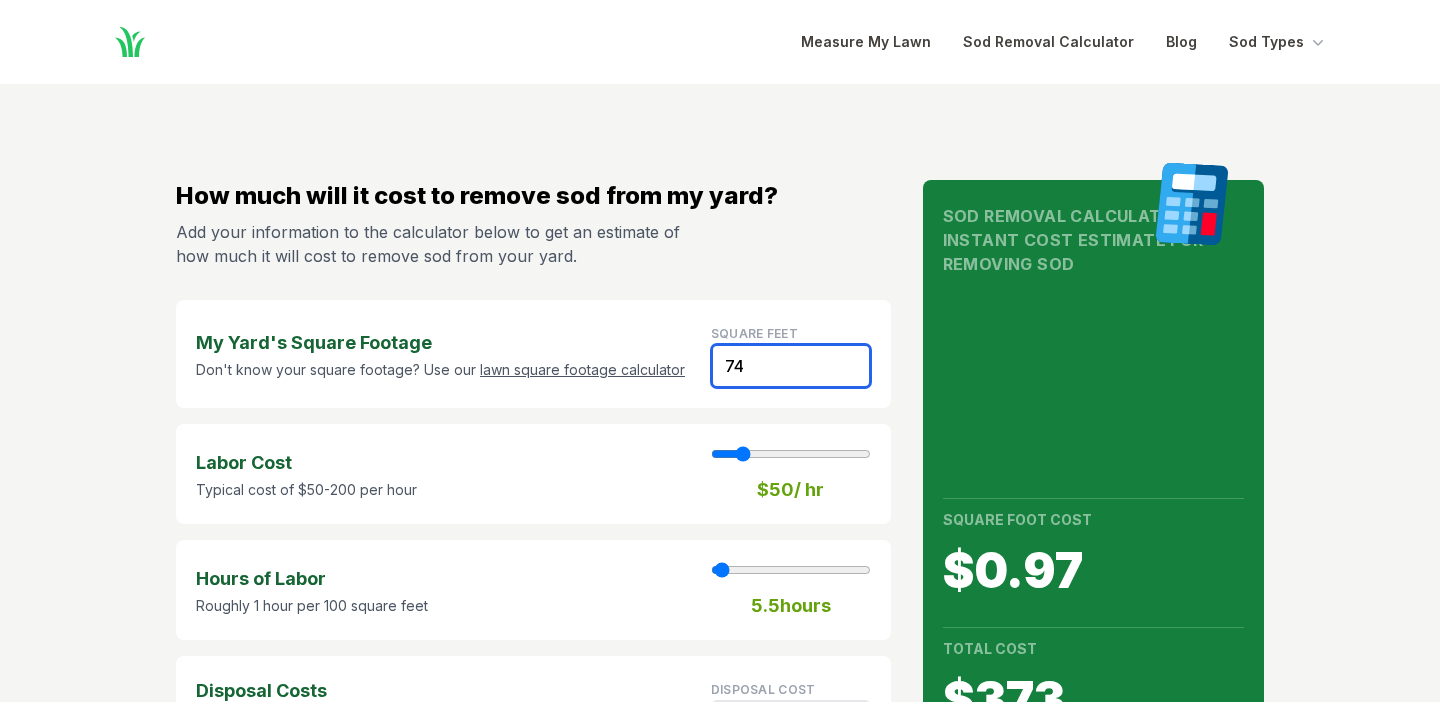 type on "7485" 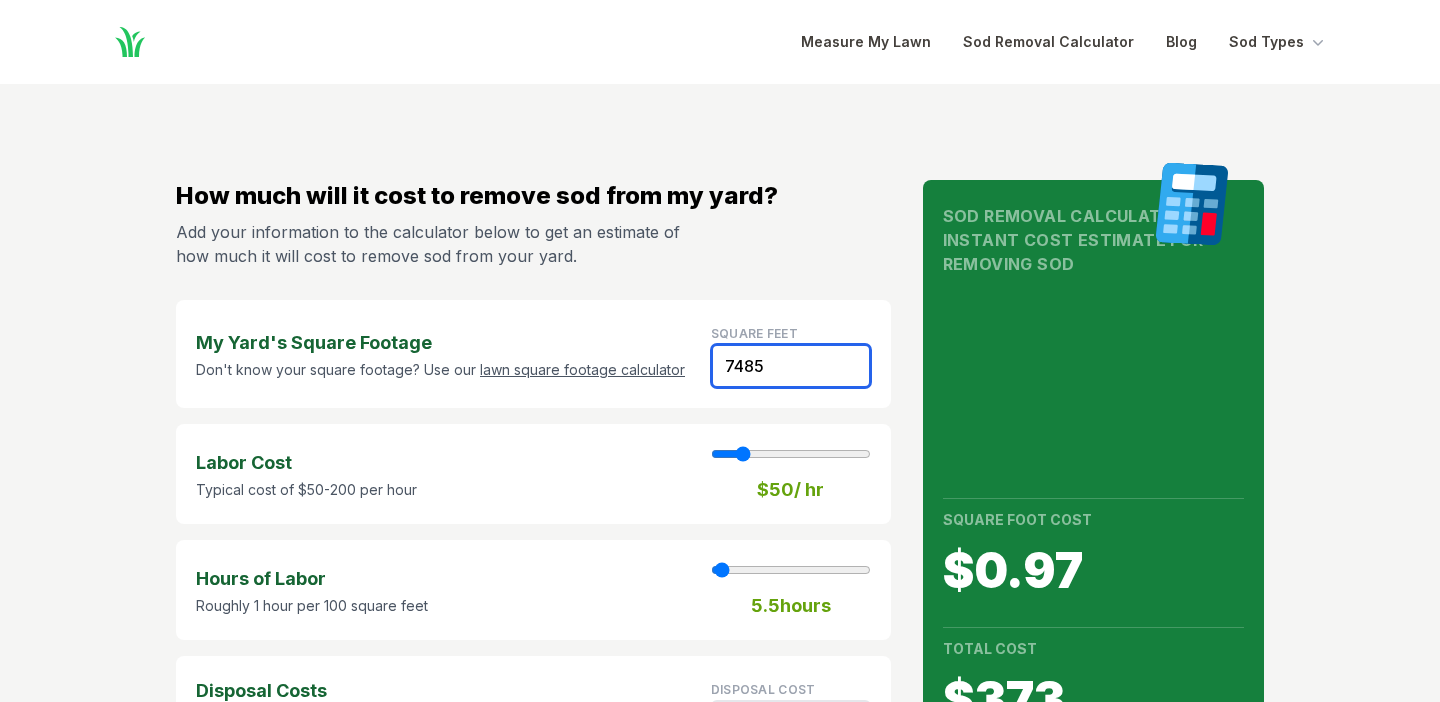 type on "55" 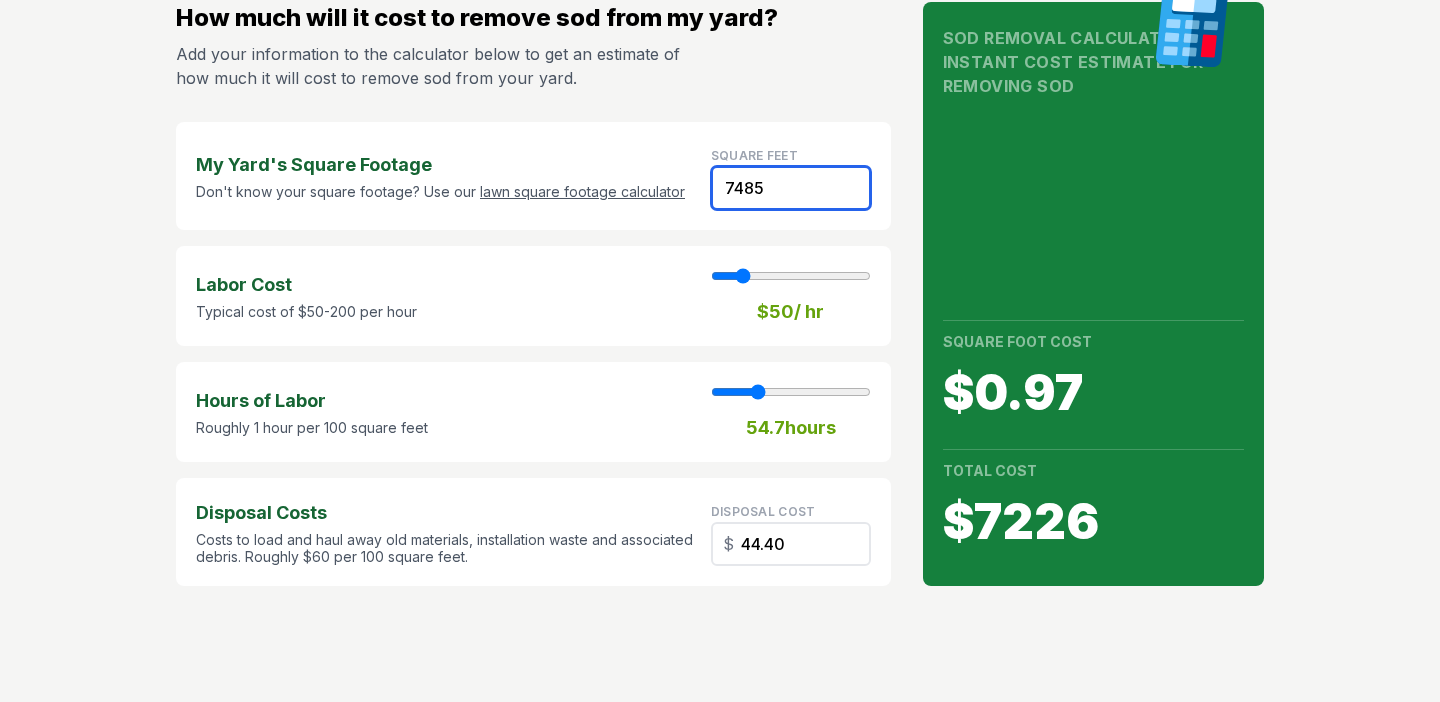 scroll, scrollTop: 193, scrollLeft: 0, axis: vertical 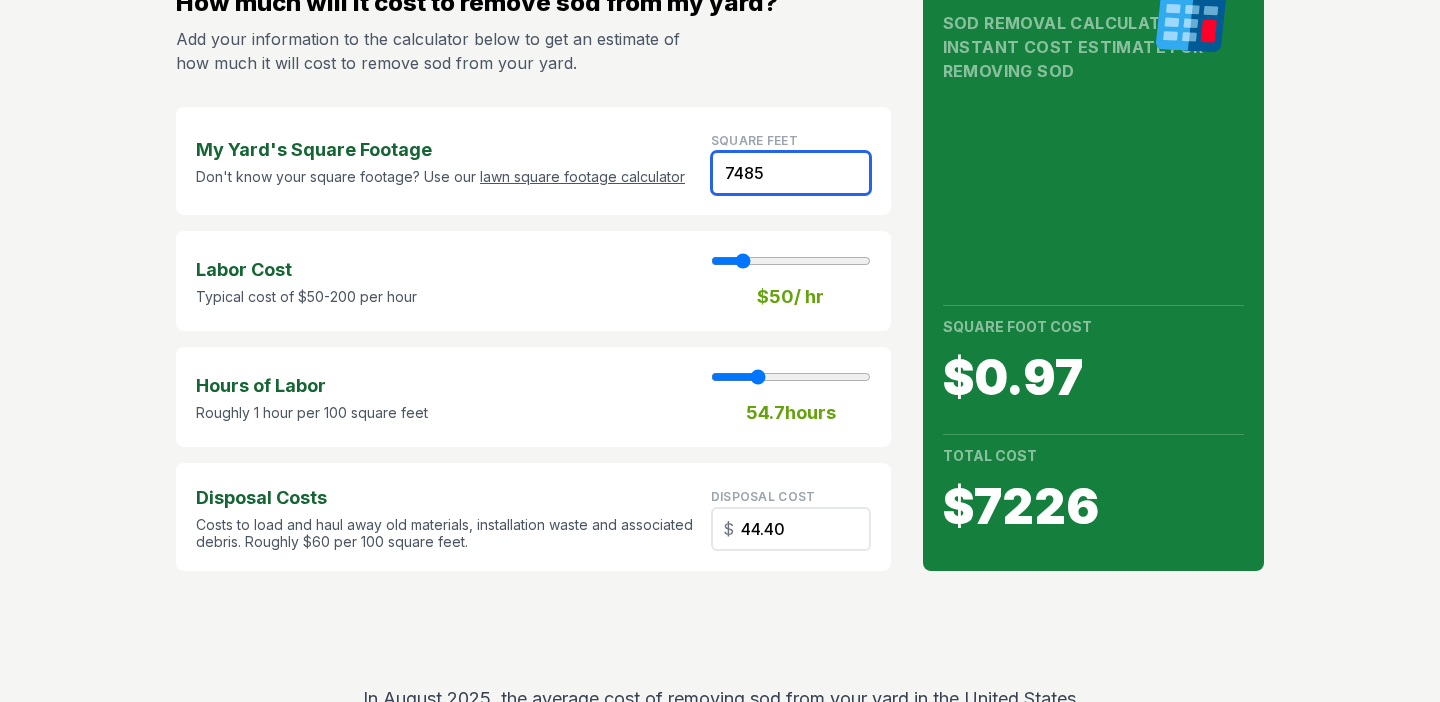 type on "7485" 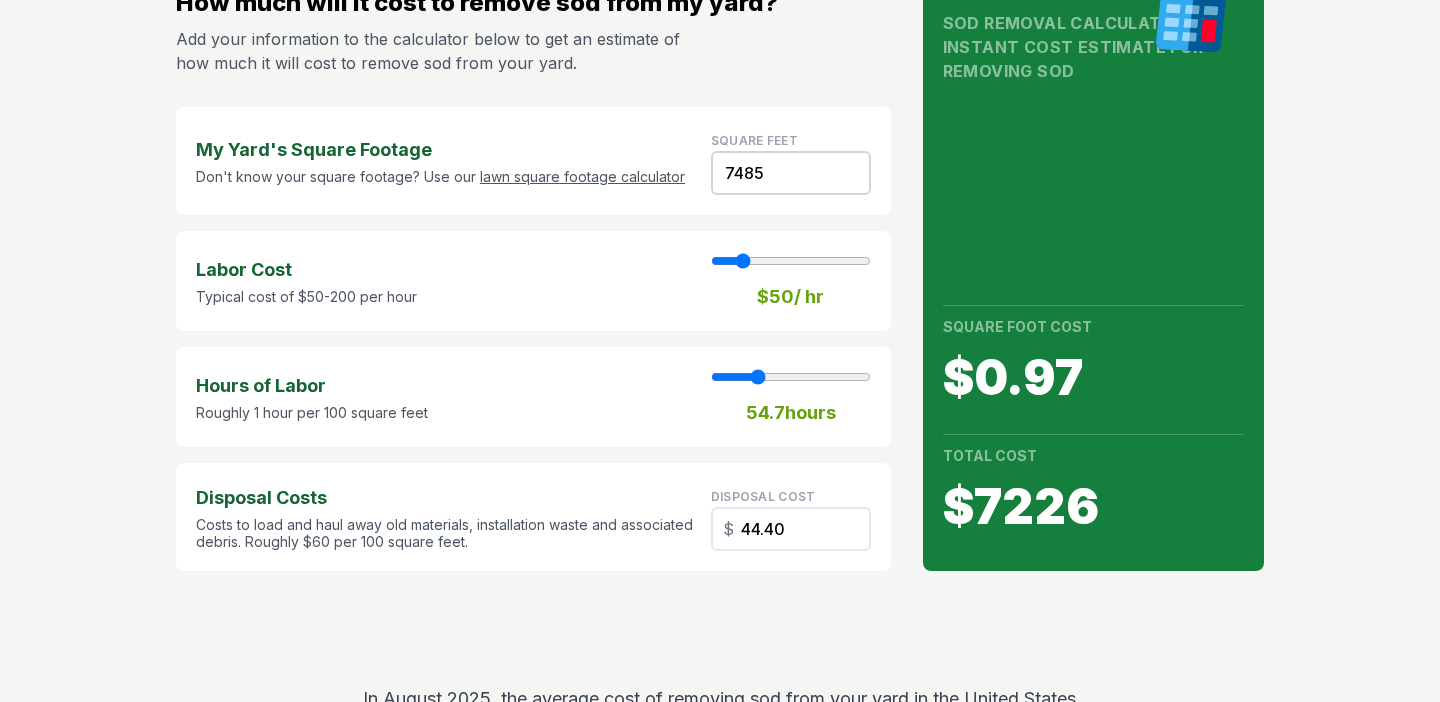 type on "60" 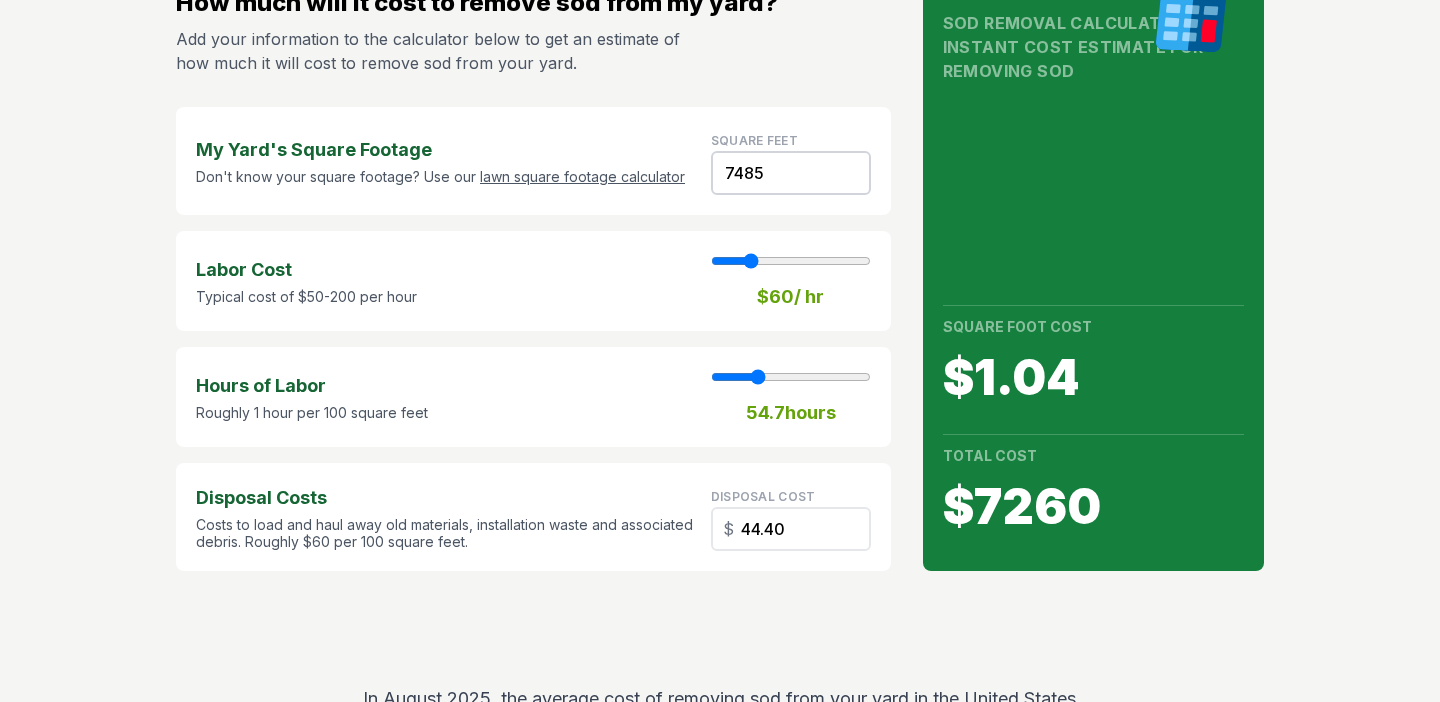 type on "70" 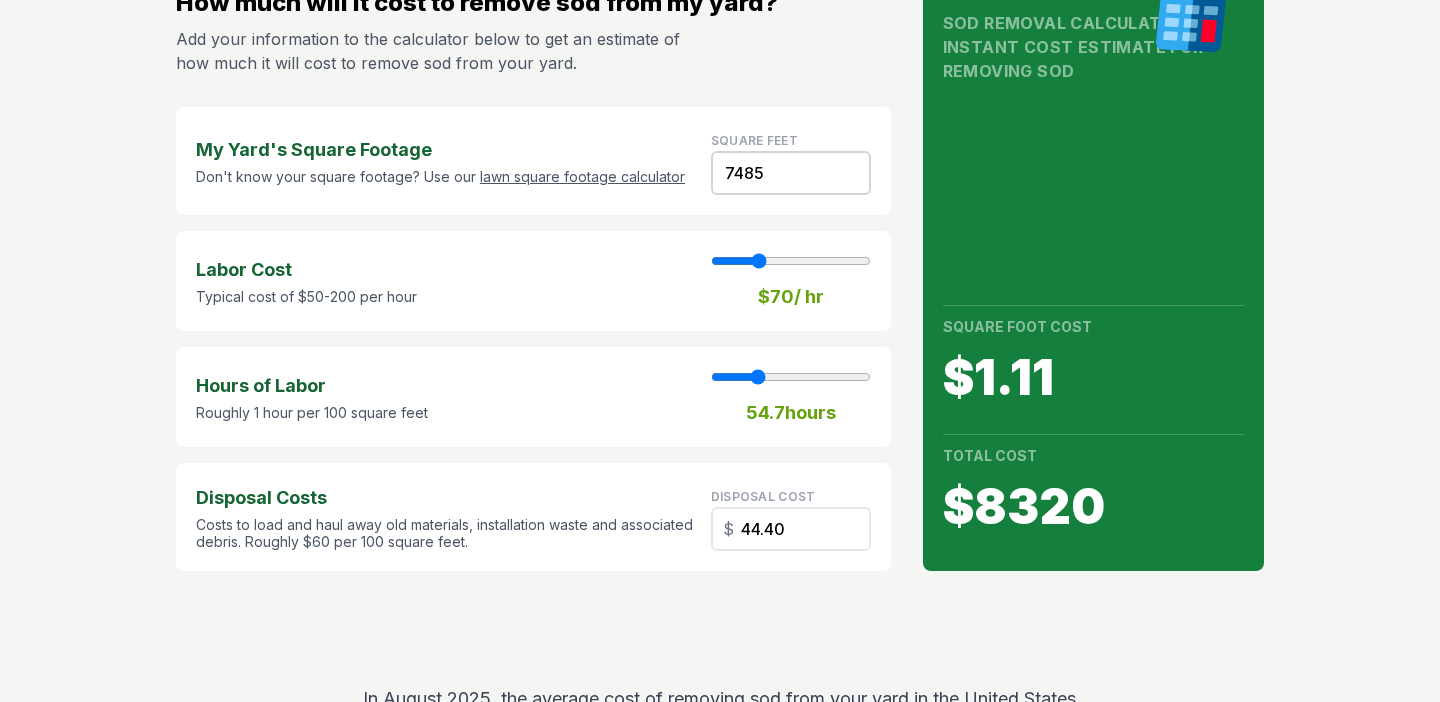 type on "80" 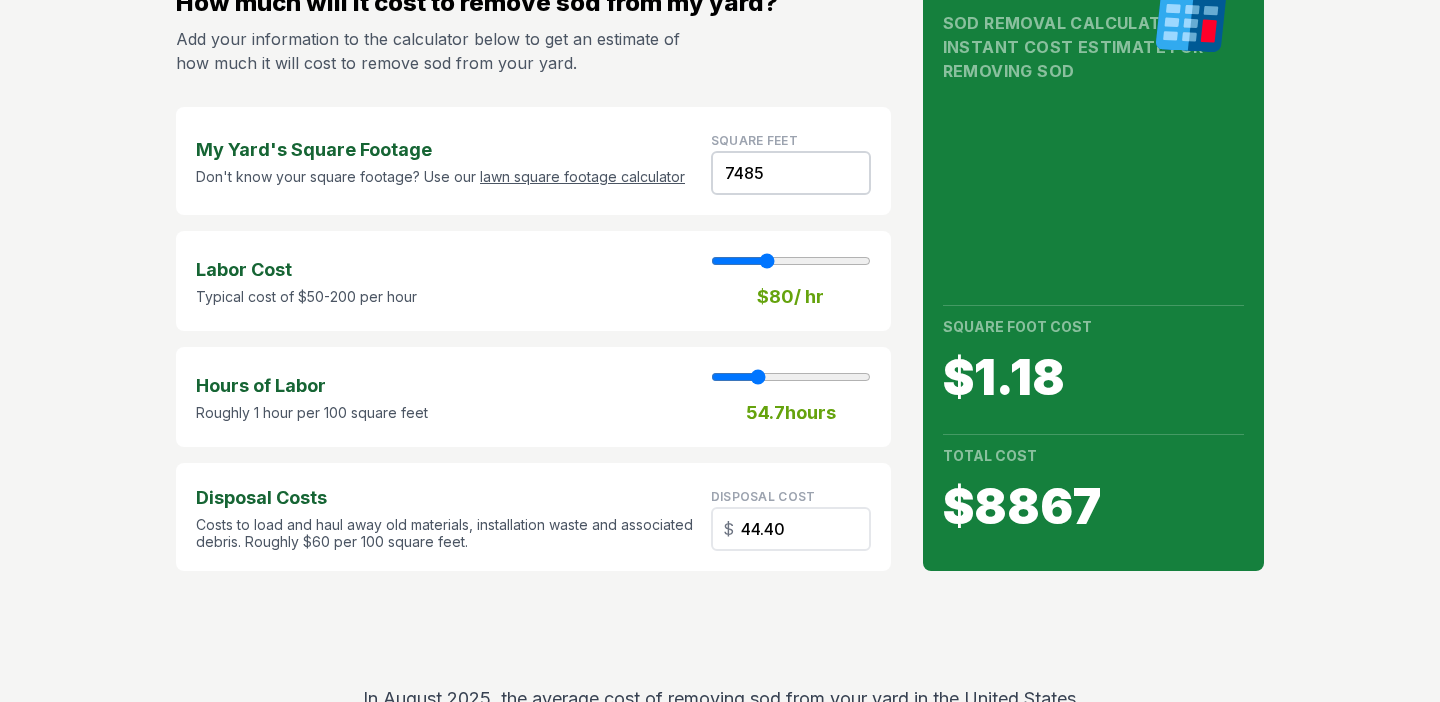 drag, startPoint x: 749, startPoint y: 260, endPoint x: 769, endPoint y: 263, distance: 20.22375 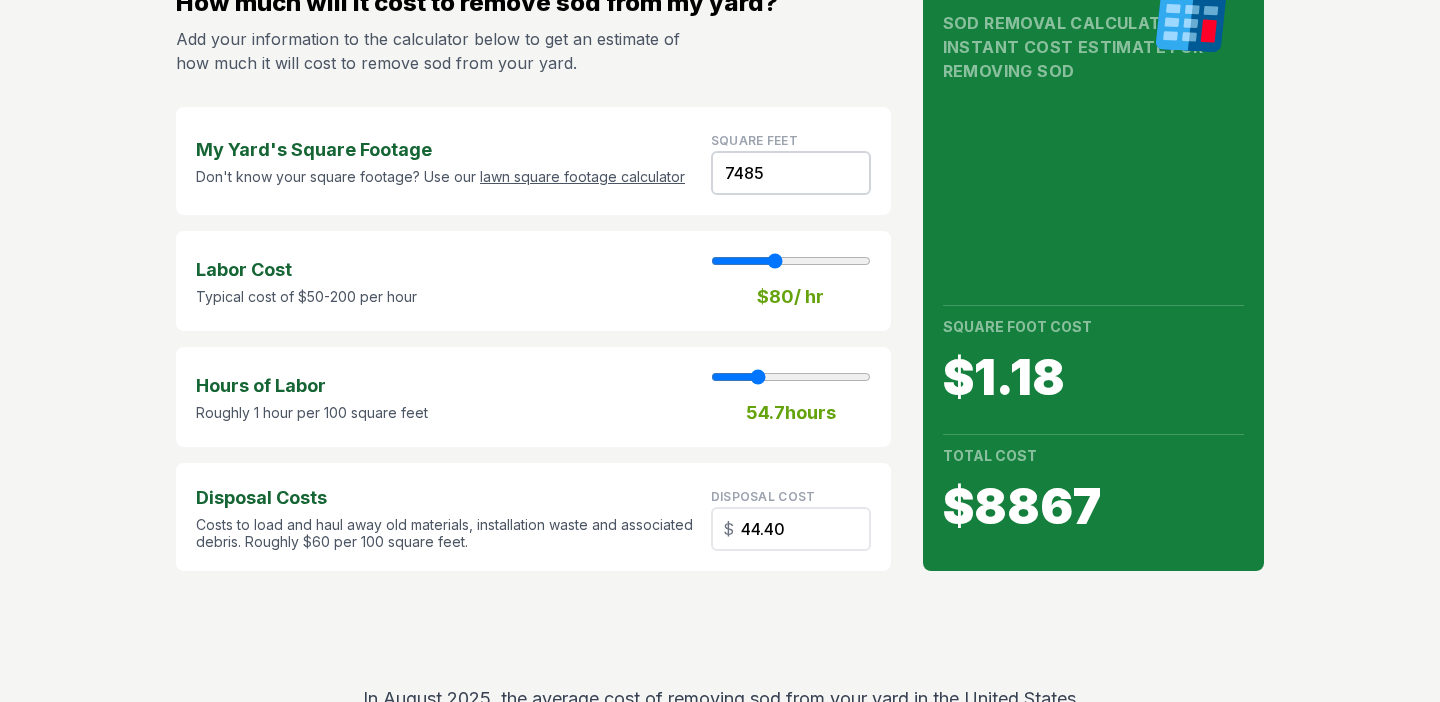 type on "90" 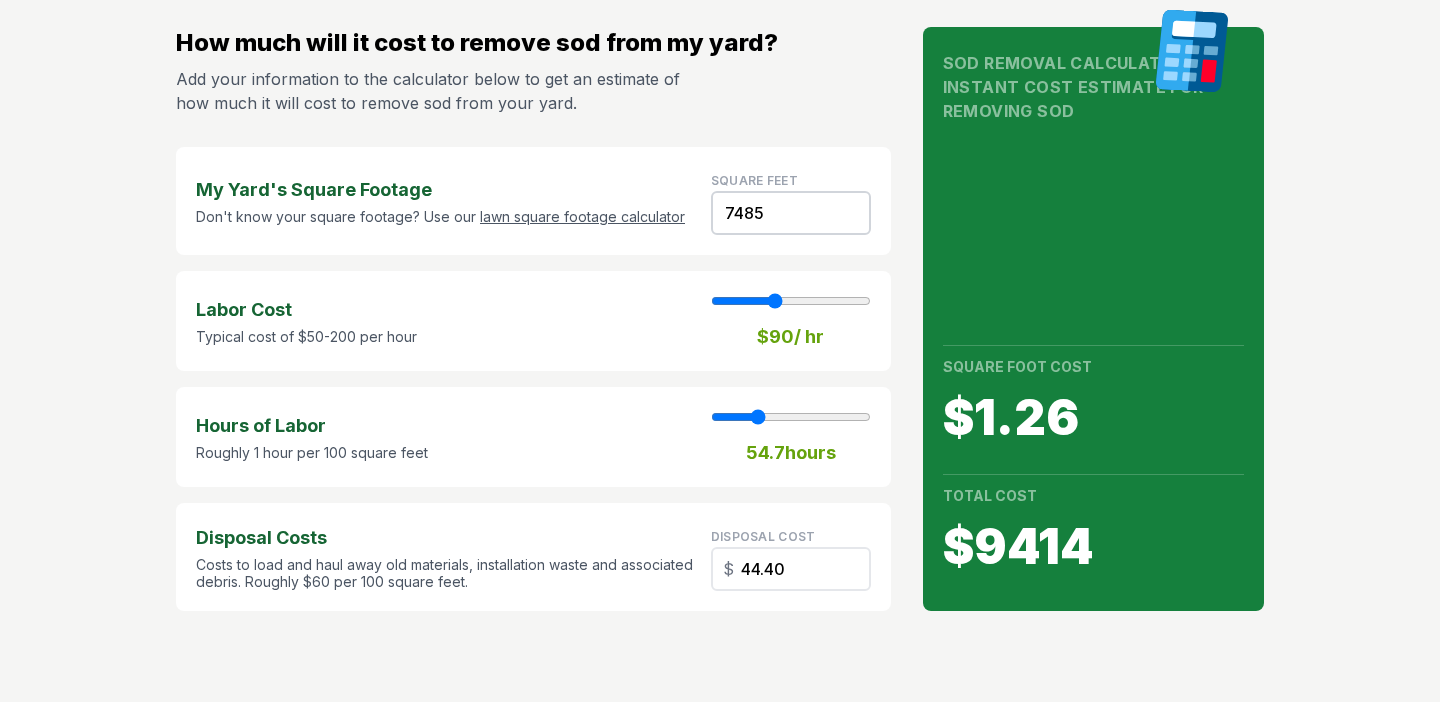 scroll, scrollTop: 152, scrollLeft: 0, axis: vertical 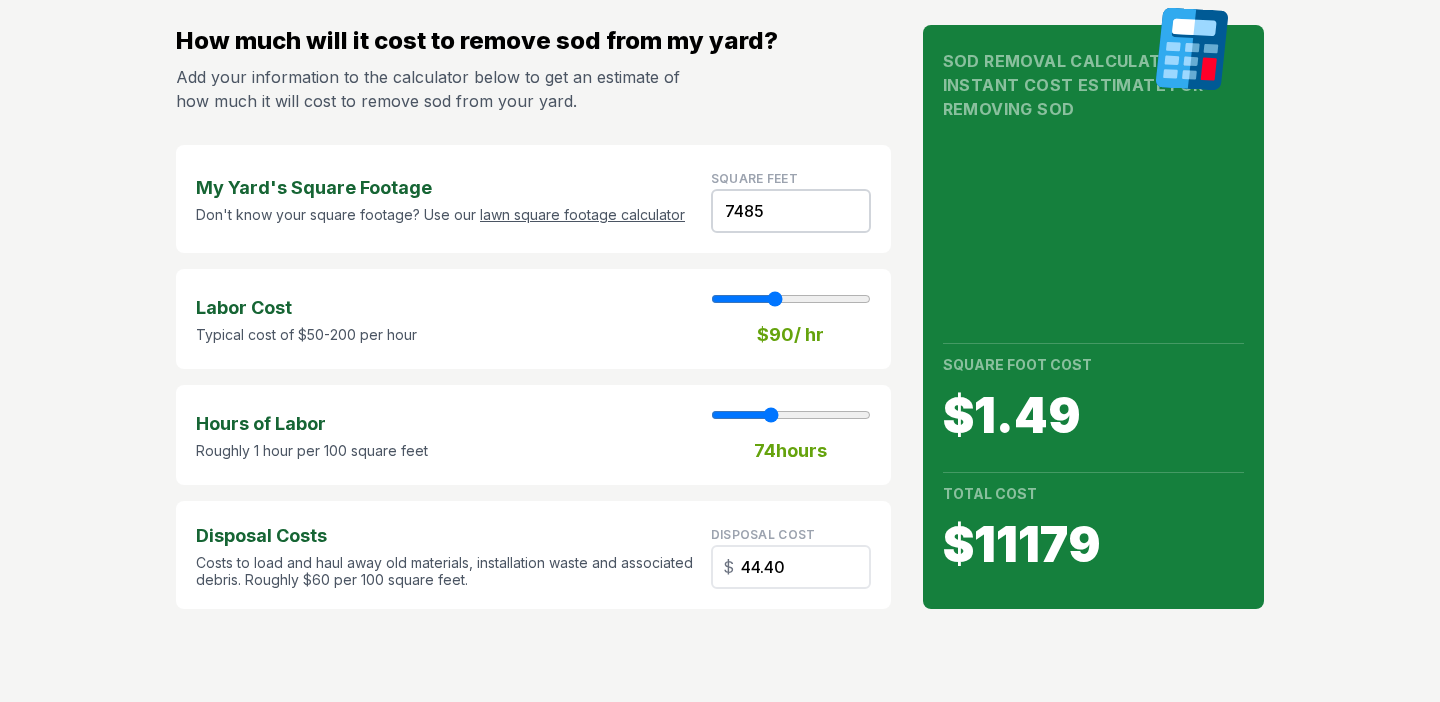 drag, startPoint x: 760, startPoint y: 415, endPoint x: 771, endPoint y: 414, distance: 11.045361 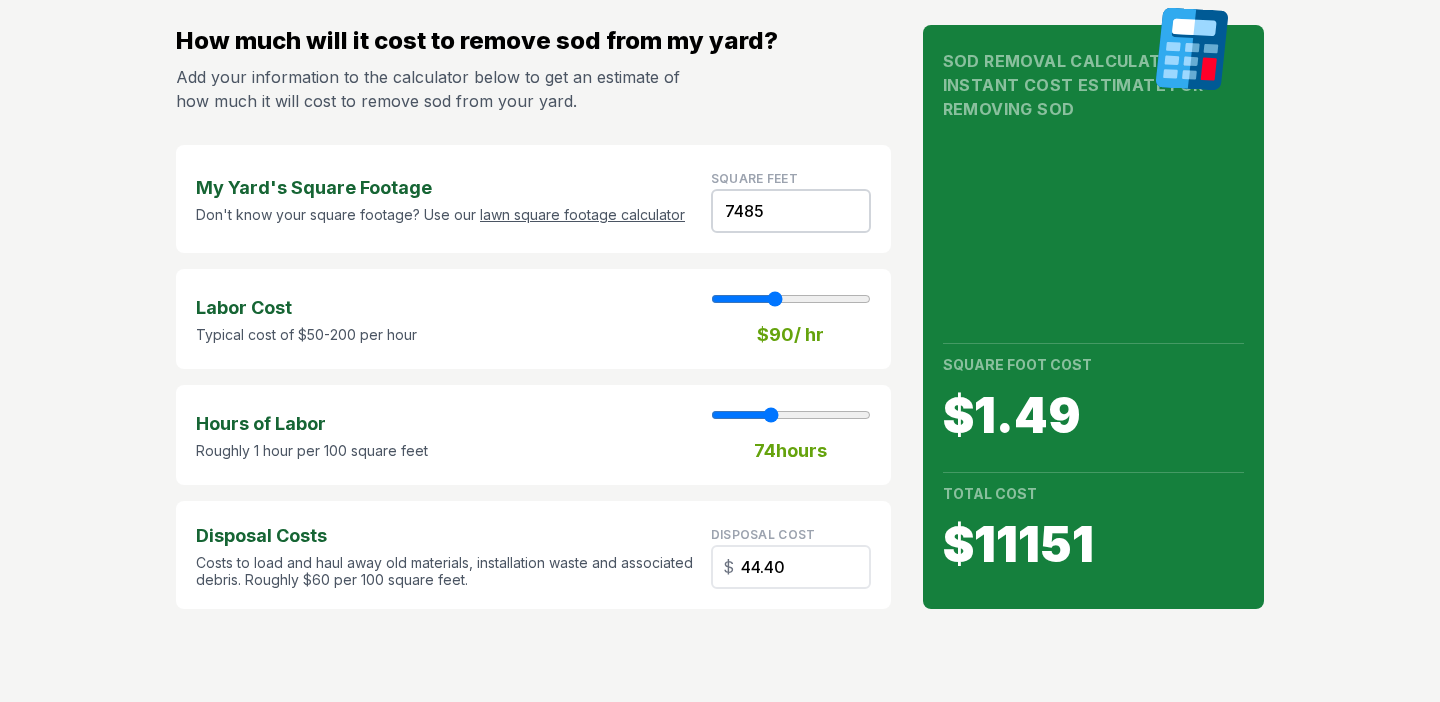 click at bounding box center (791, 415) 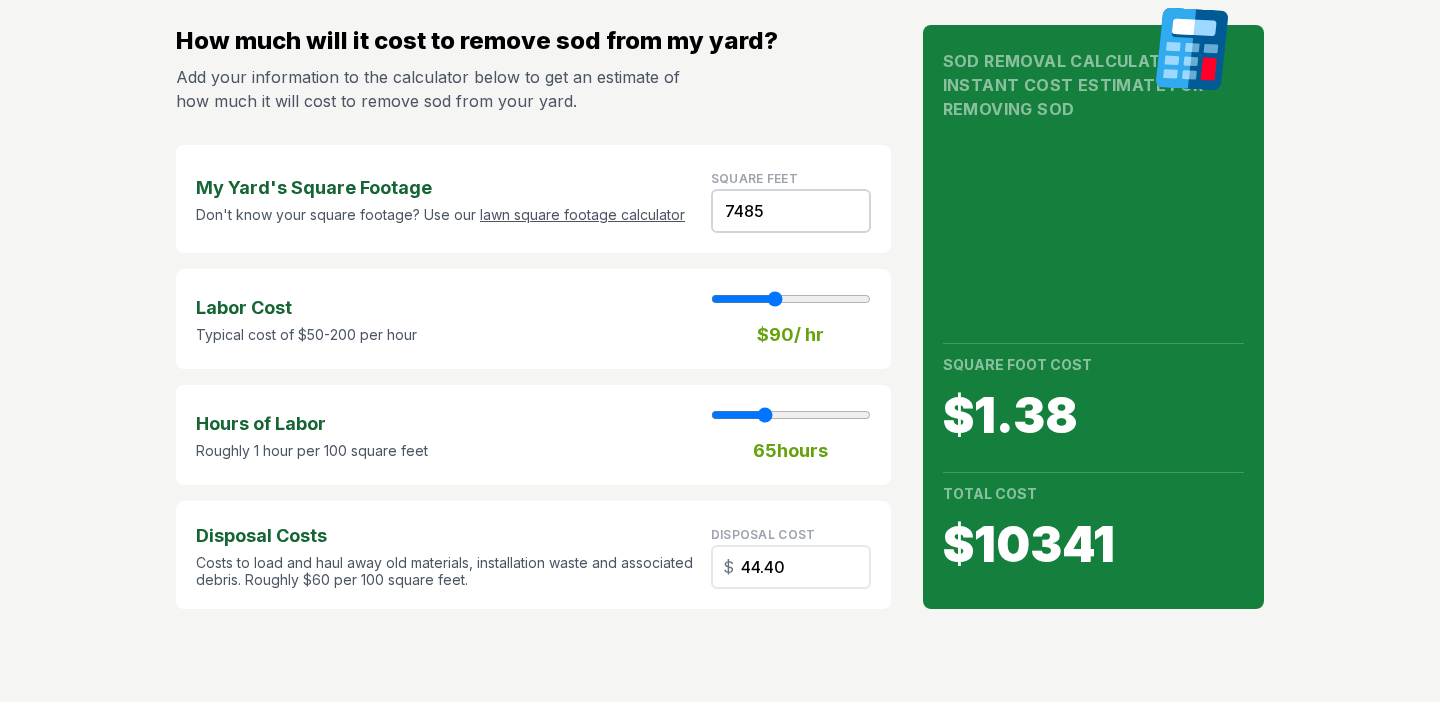 click at bounding box center (791, 415) 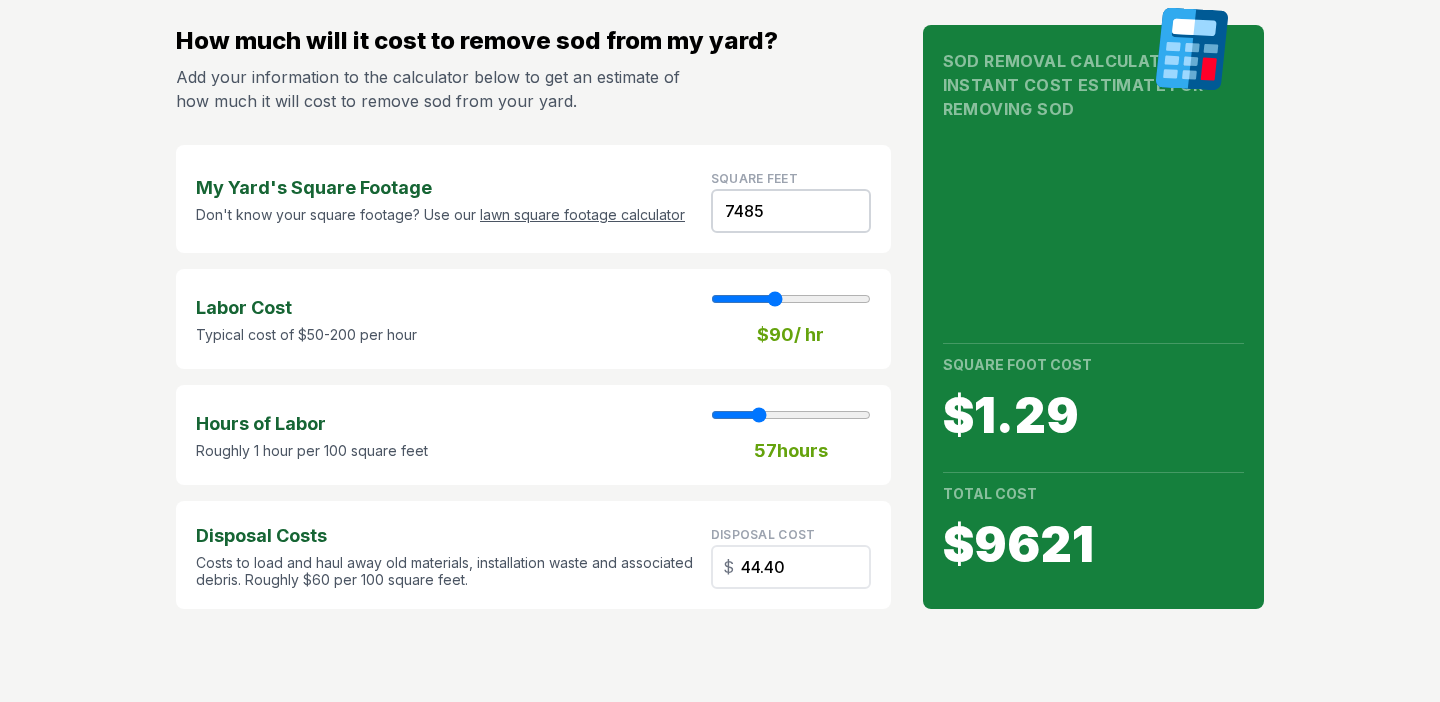 type on "57" 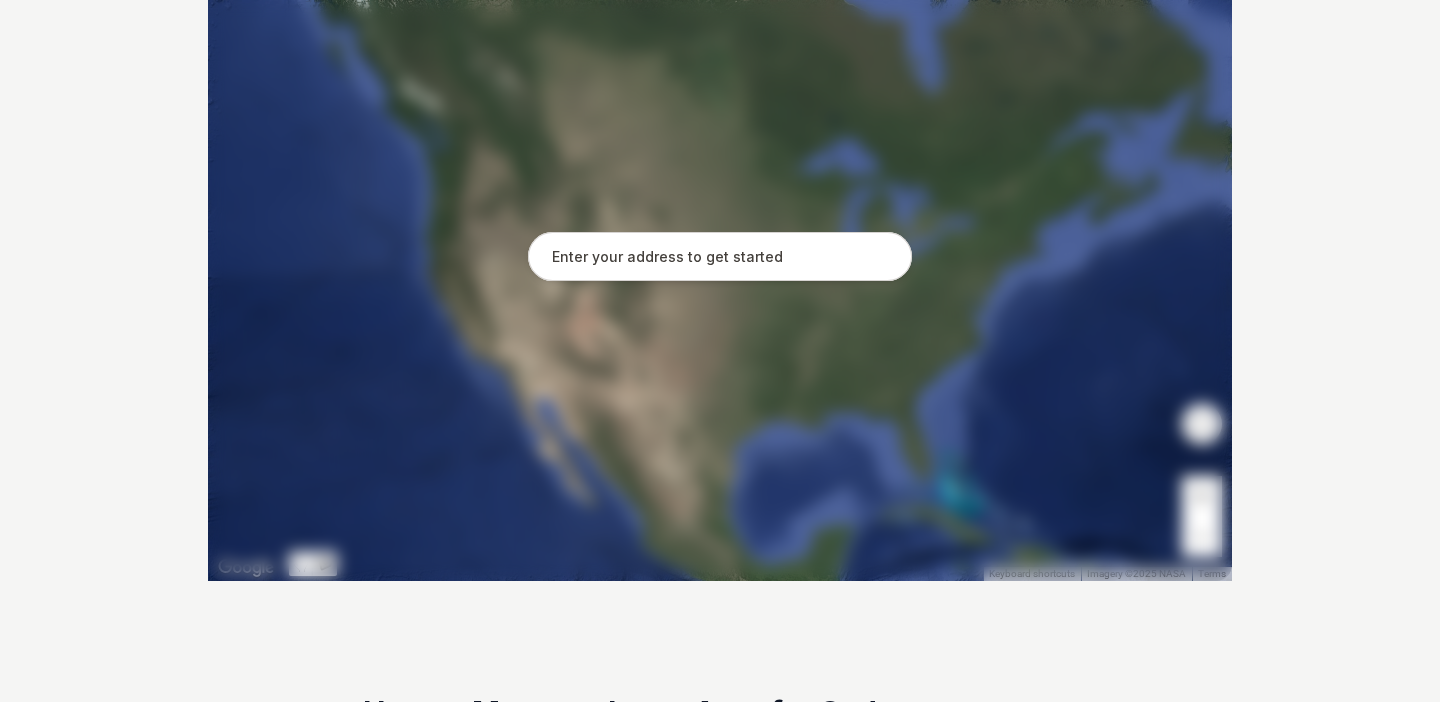 scroll, scrollTop: 463, scrollLeft: 0, axis: vertical 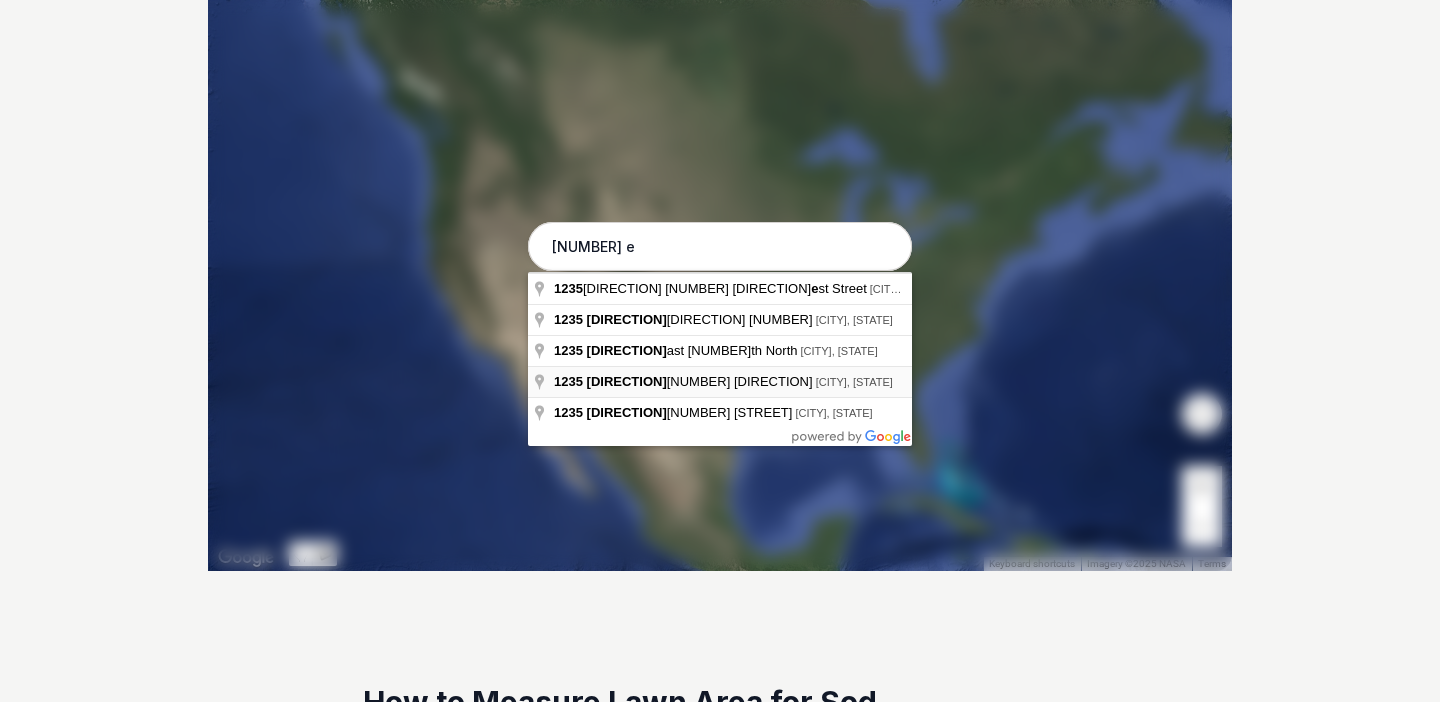 type on "[NUMBER] [DIRECTION] [NUMBER] [STREET], [CITY], [STATE]" 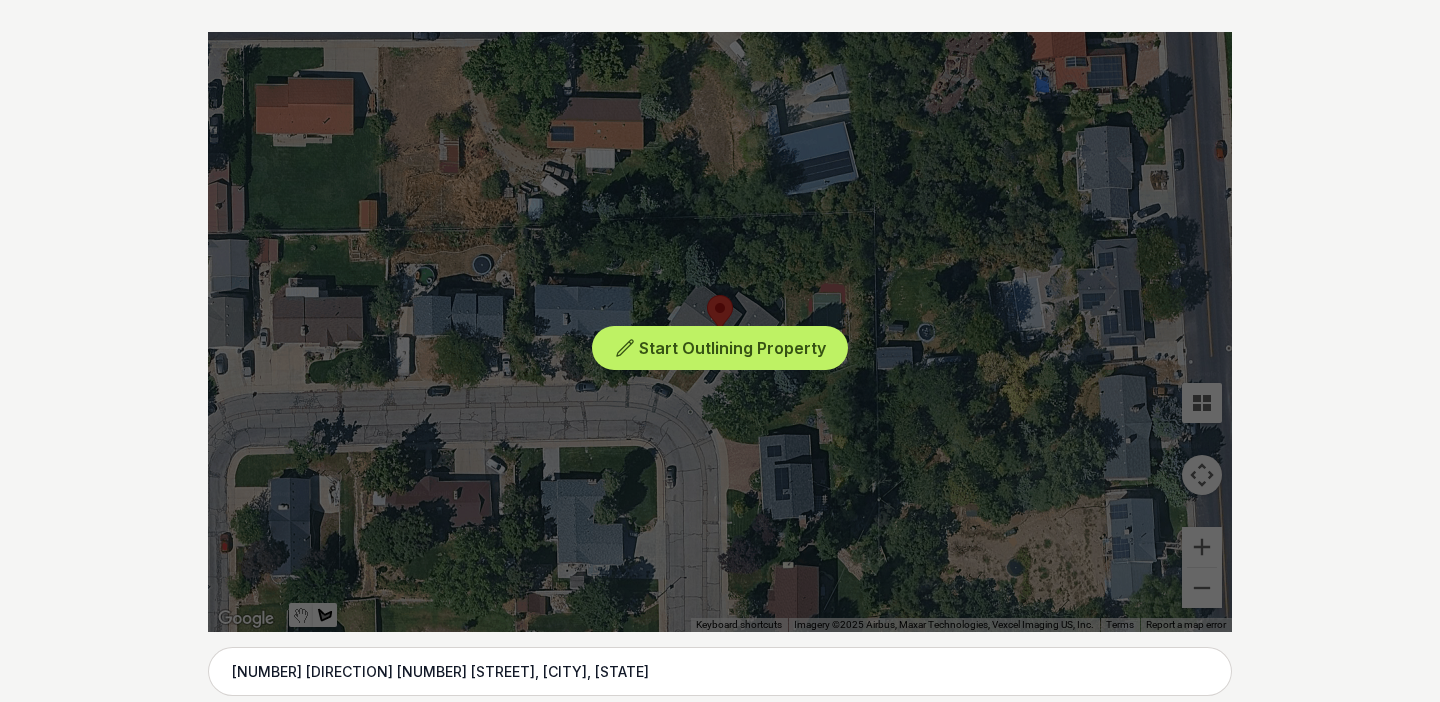 scroll, scrollTop: 401, scrollLeft: 0, axis: vertical 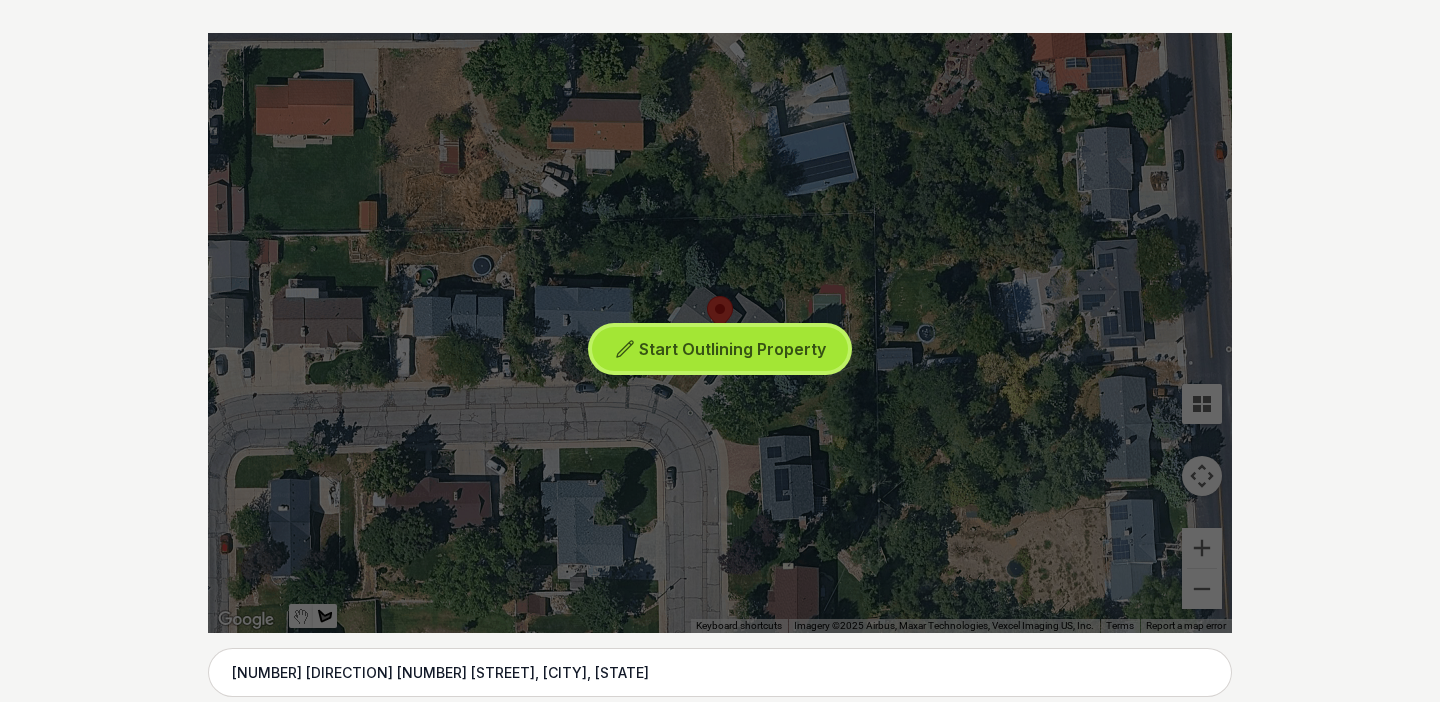 click on "Start Outlining Property" at bounding box center (732, 349) 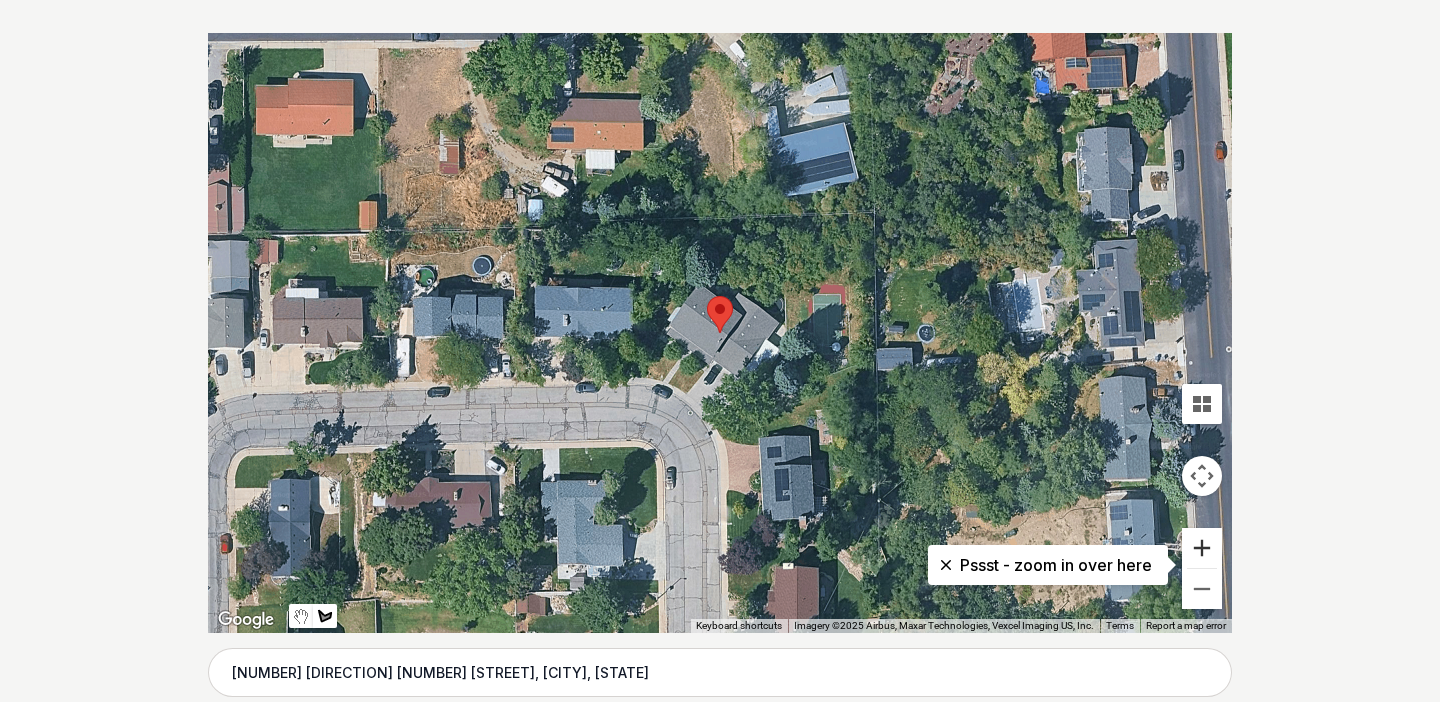 click at bounding box center (1202, 548) 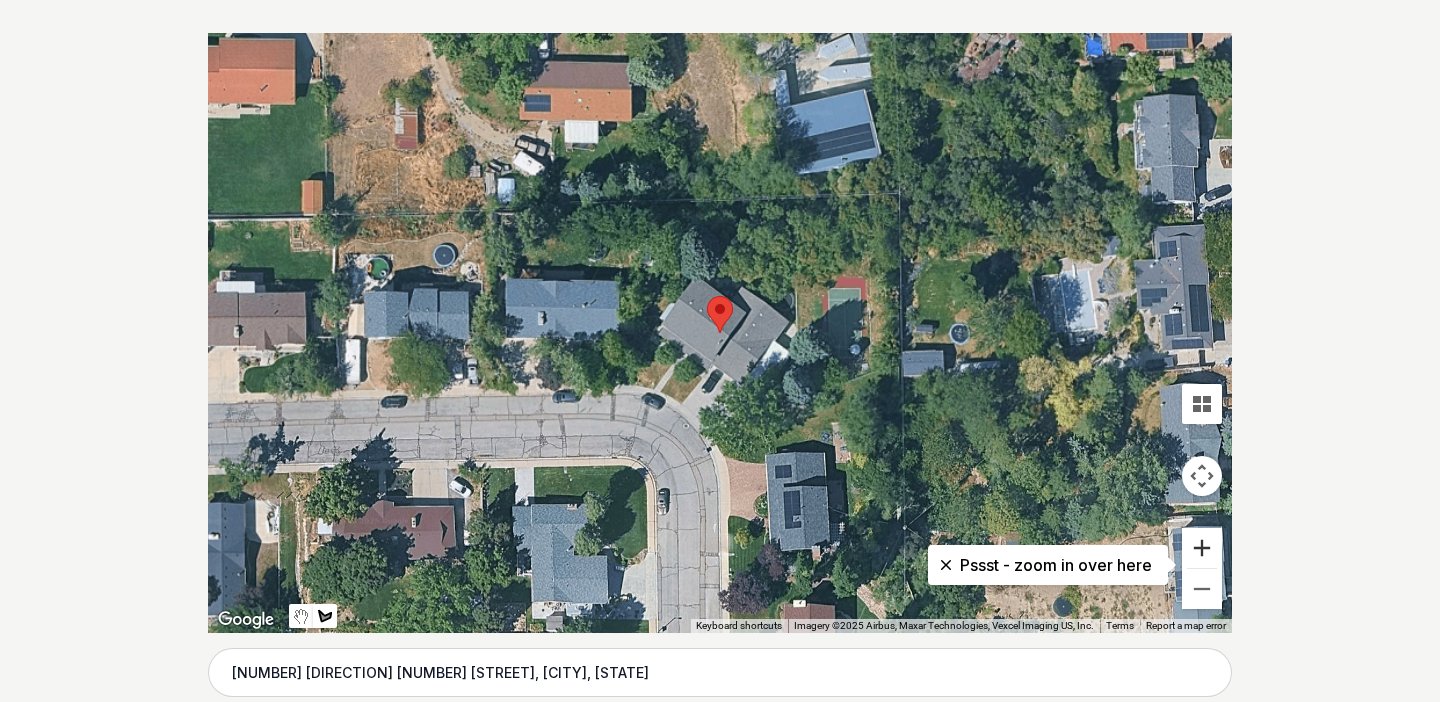 click at bounding box center (1202, 548) 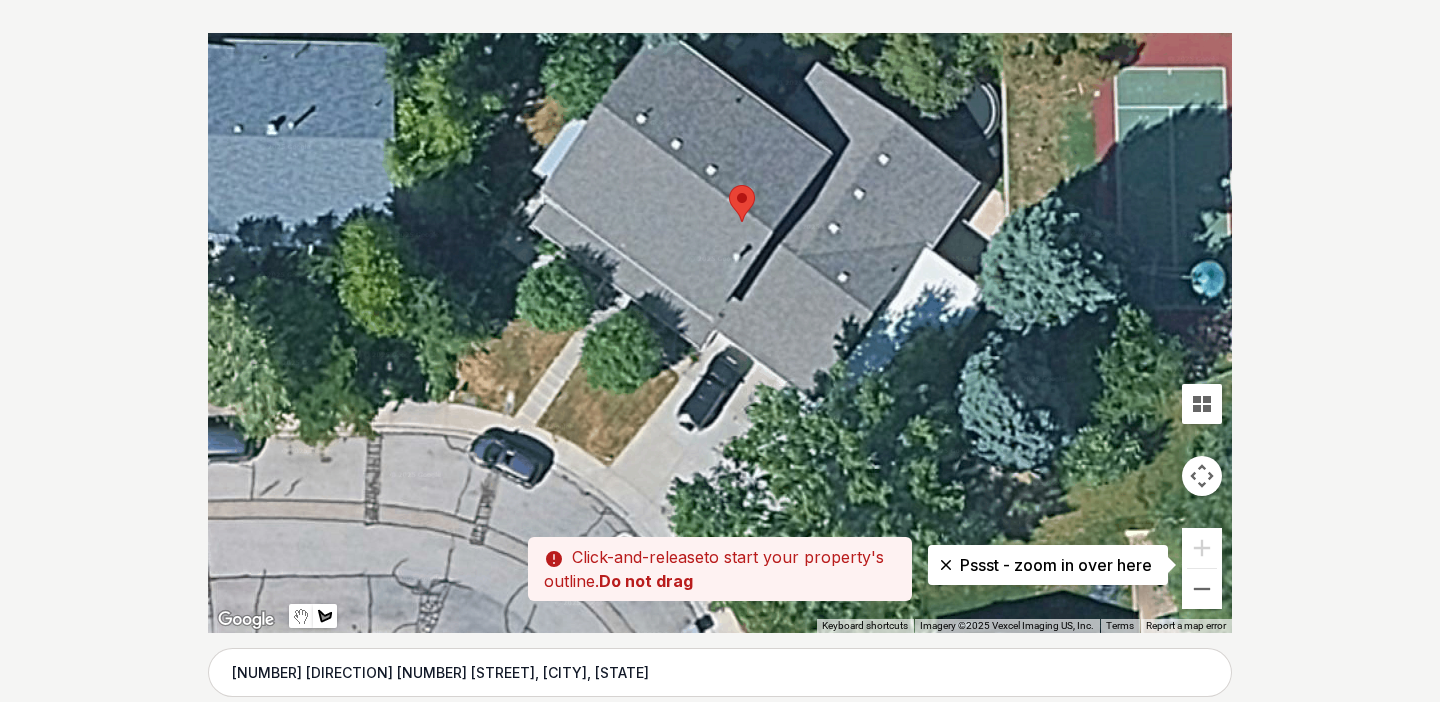 drag, startPoint x: 816, startPoint y: 449, endPoint x: 838, endPoint y: 336, distance: 115.12167 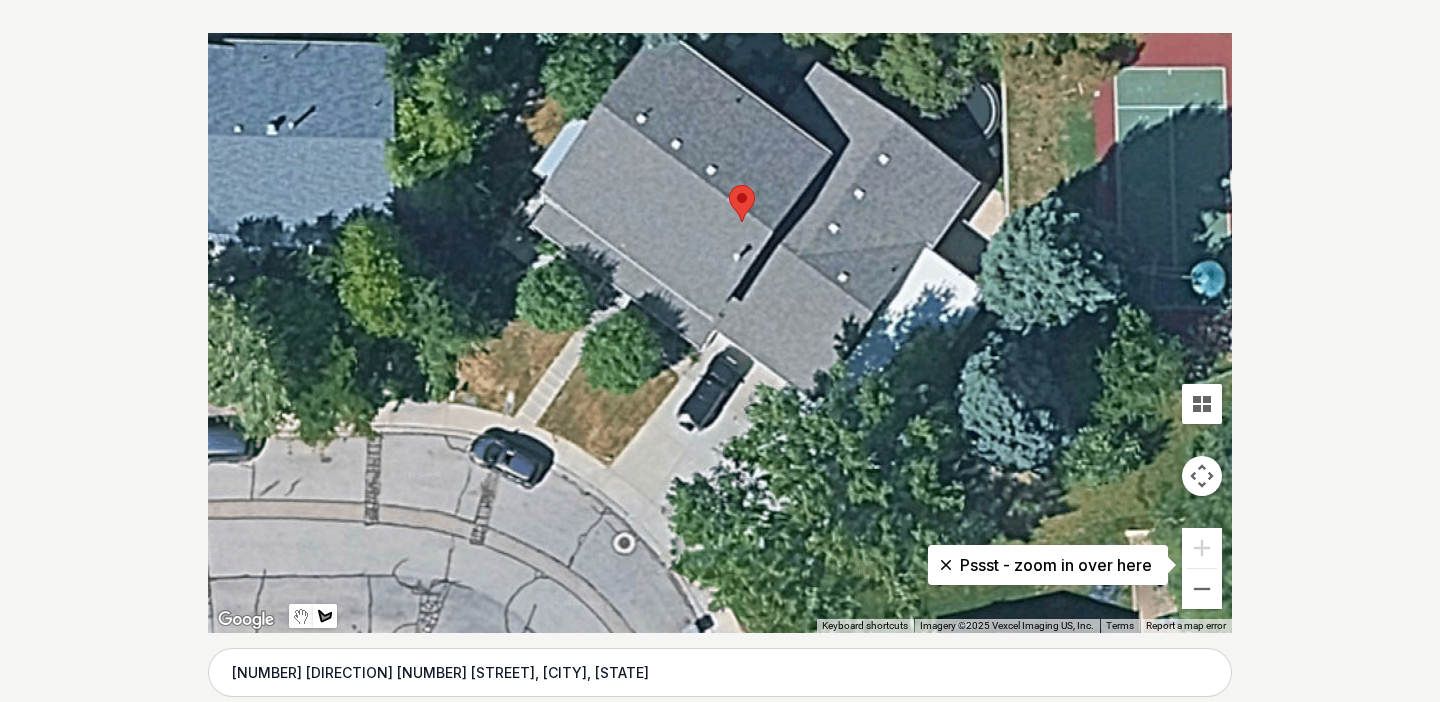 click at bounding box center [720, 333] 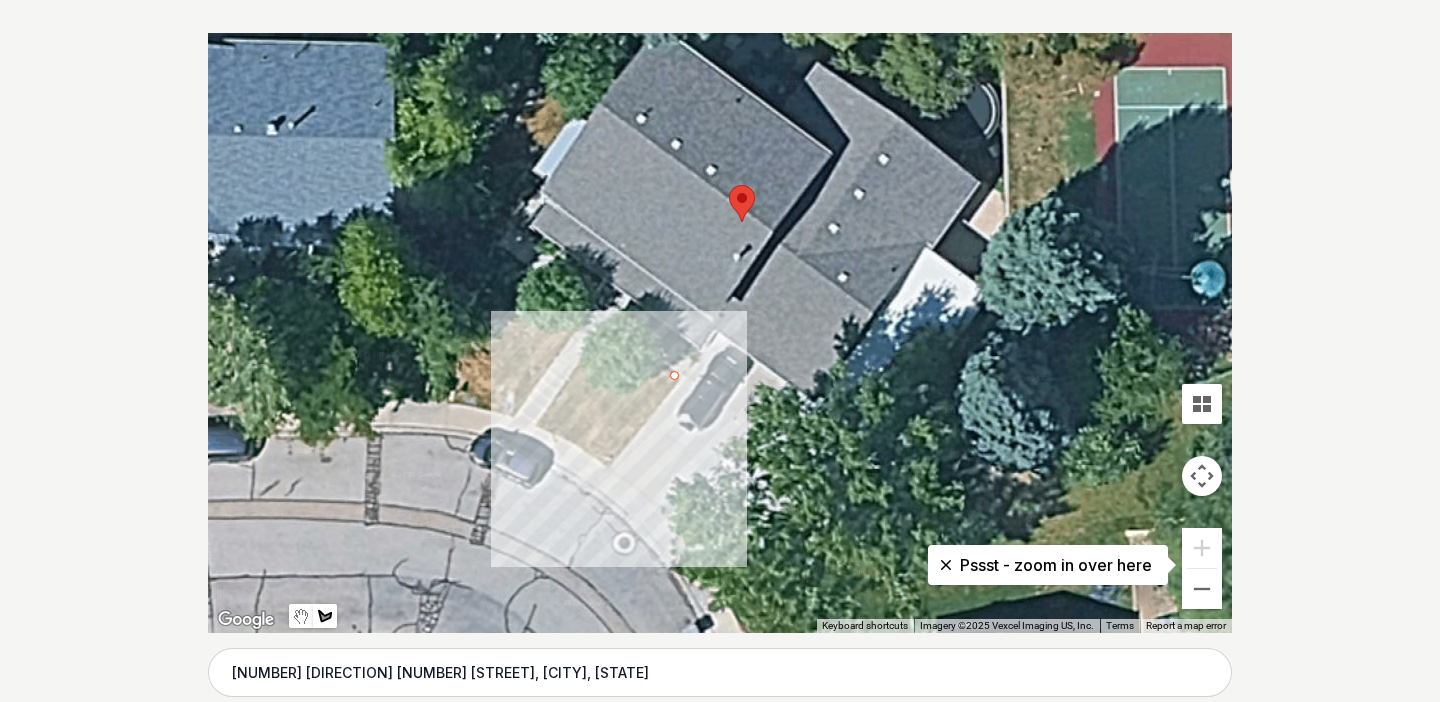 click at bounding box center [720, 333] 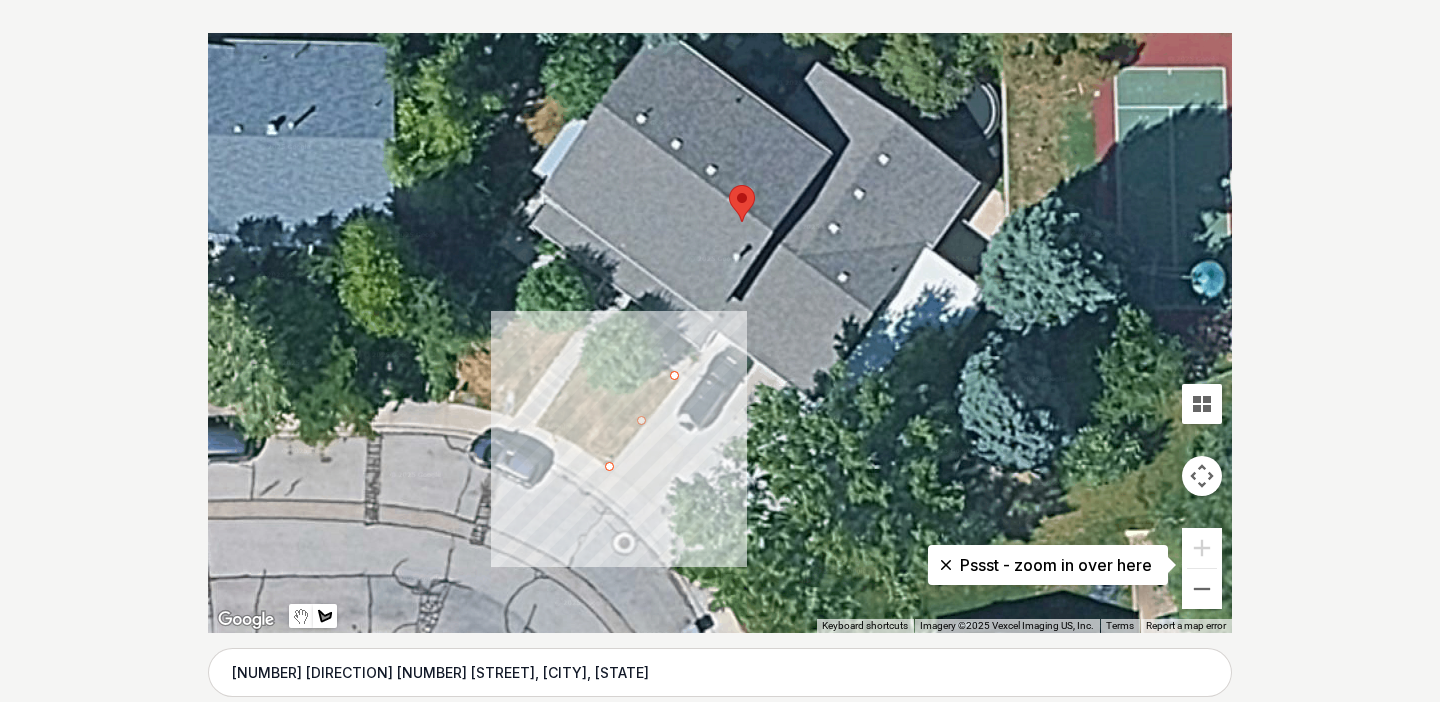 click at bounding box center [720, 333] 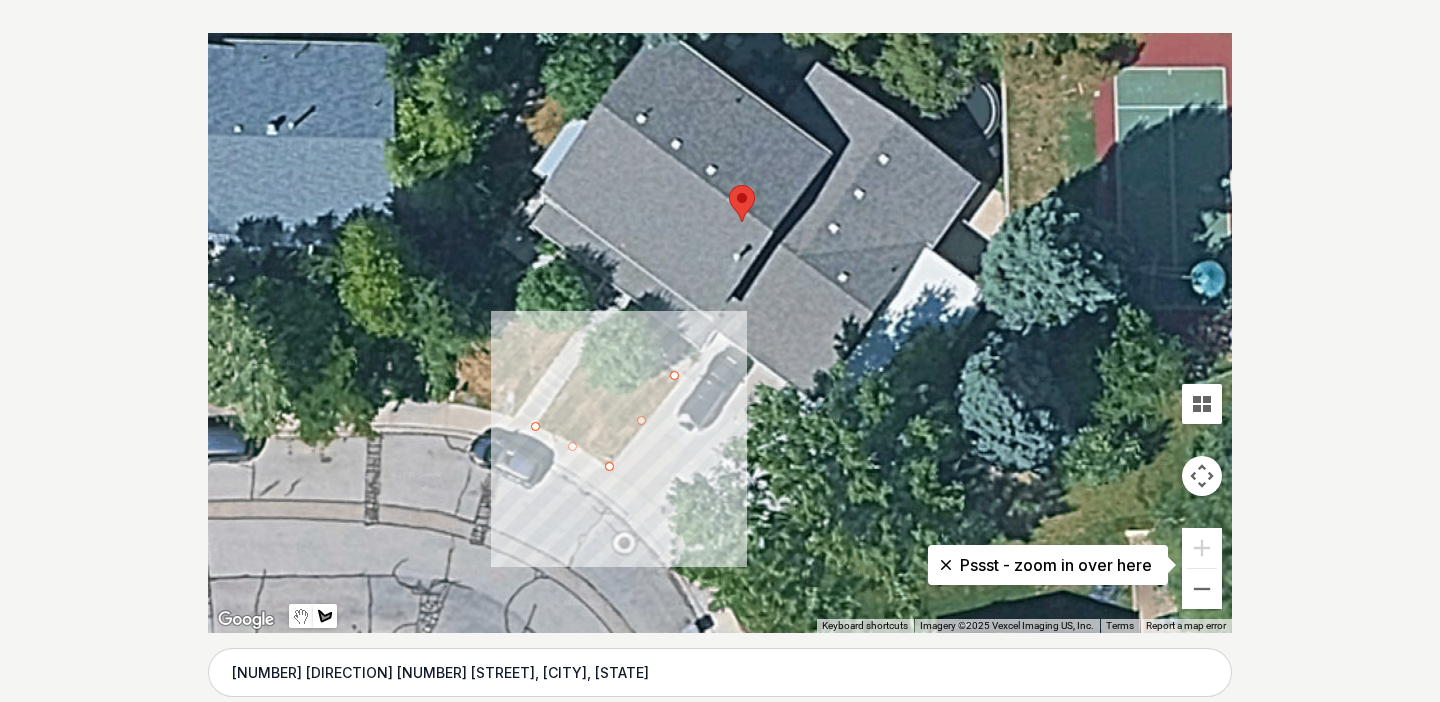 click at bounding box center [720, 333] 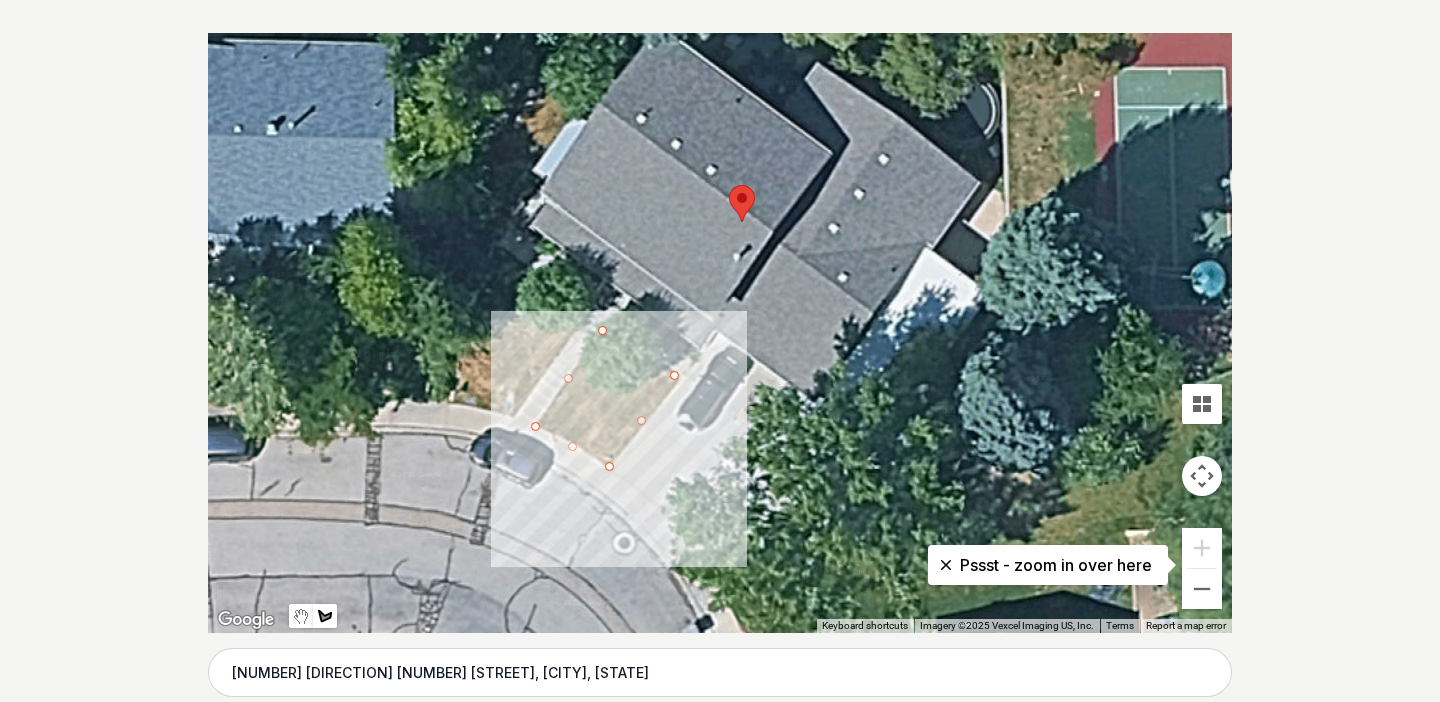 click at bounding box center [720, 333] 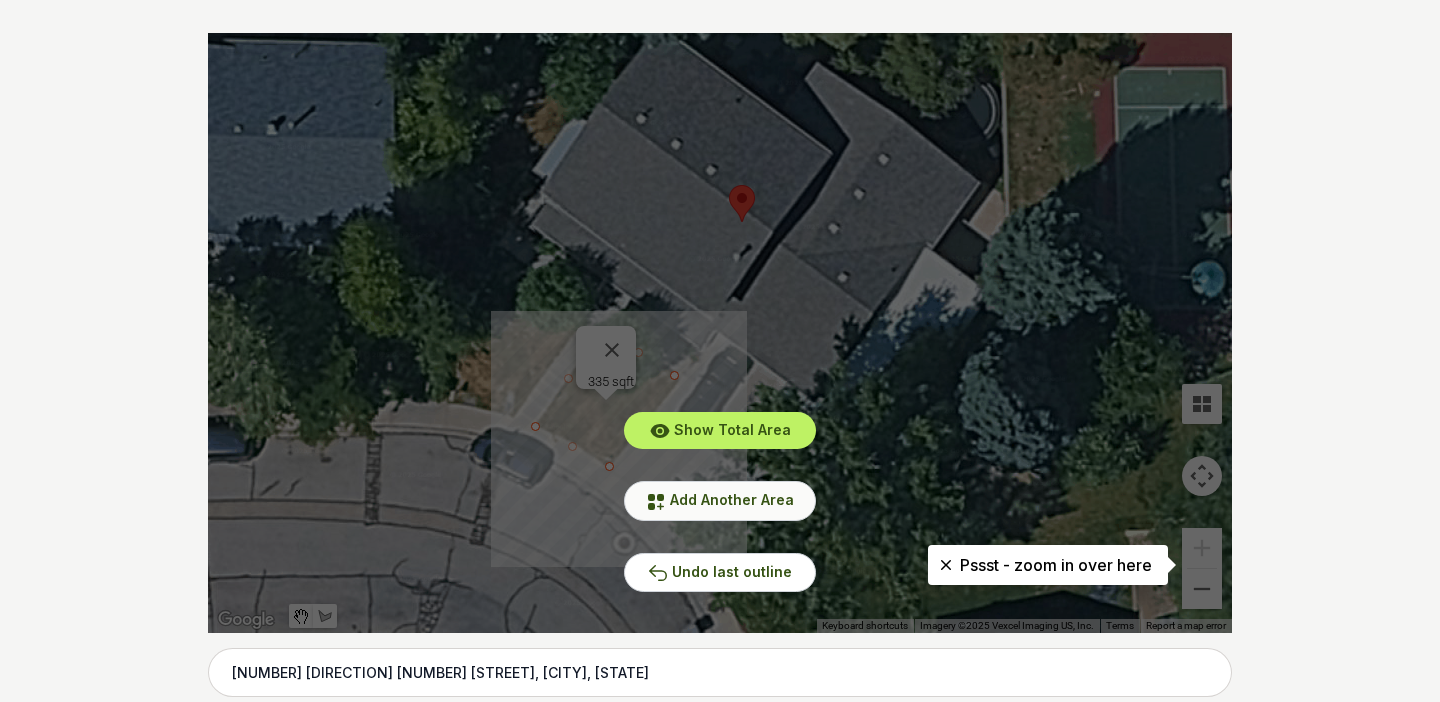 click on "Add Another Area" at bounding box center [732, 499] 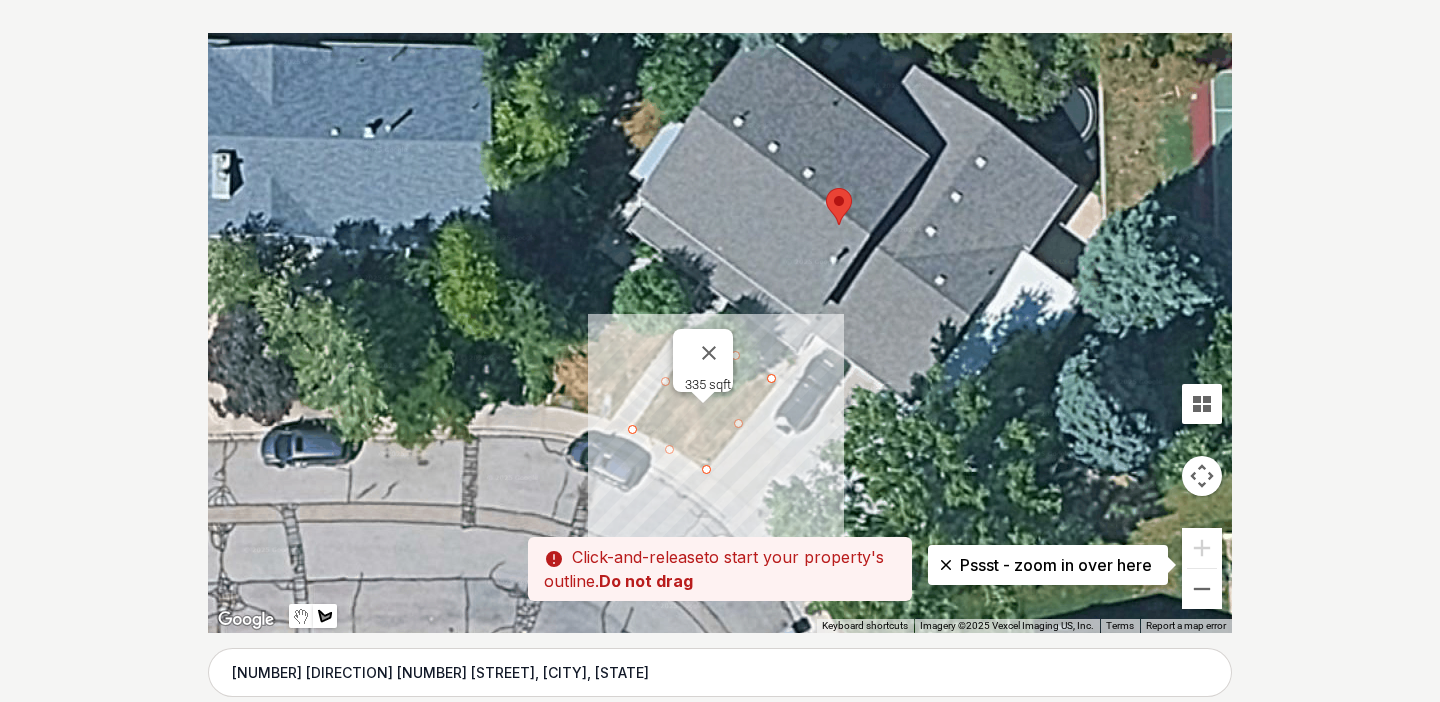 drag, startPoint x: 534, startPoint y: 307, endPoint x: 633, endPoint y: 311, distance: 99.08077 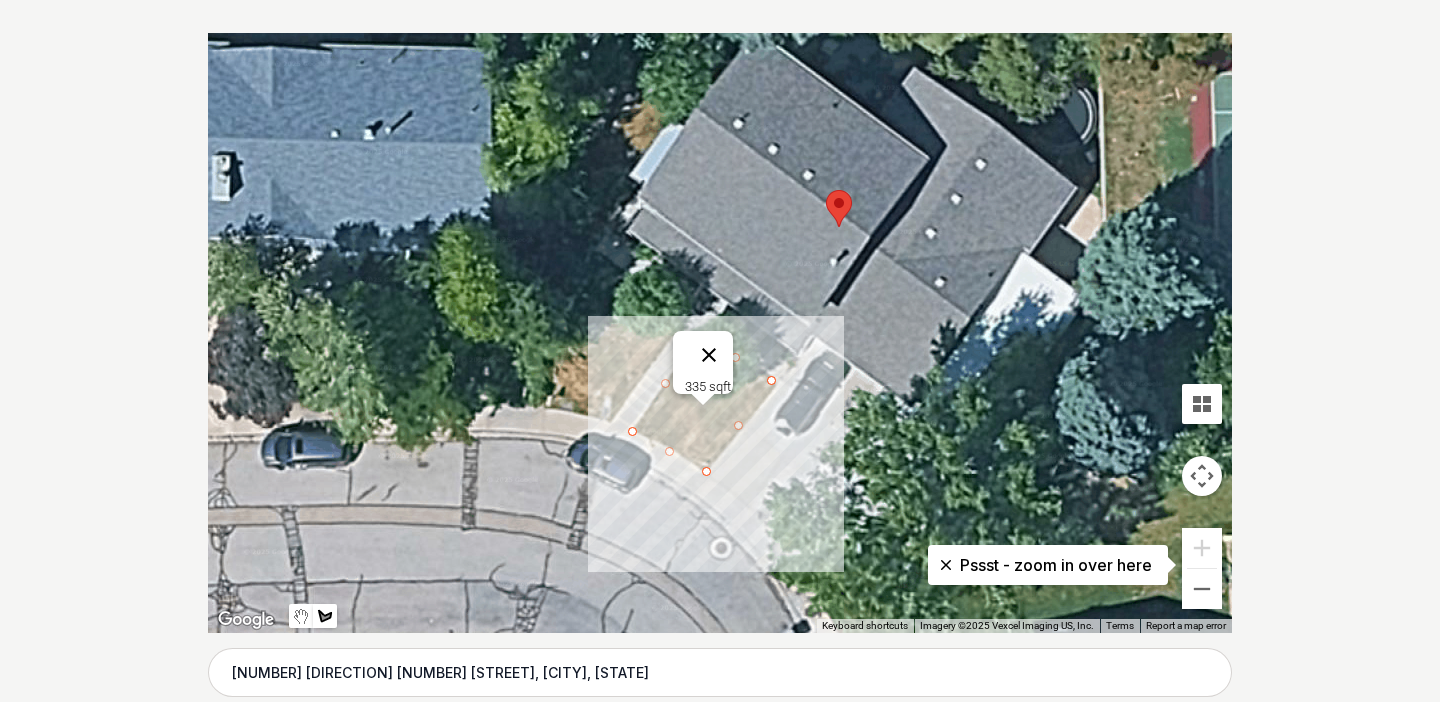 click at bounding box center (709, 355) 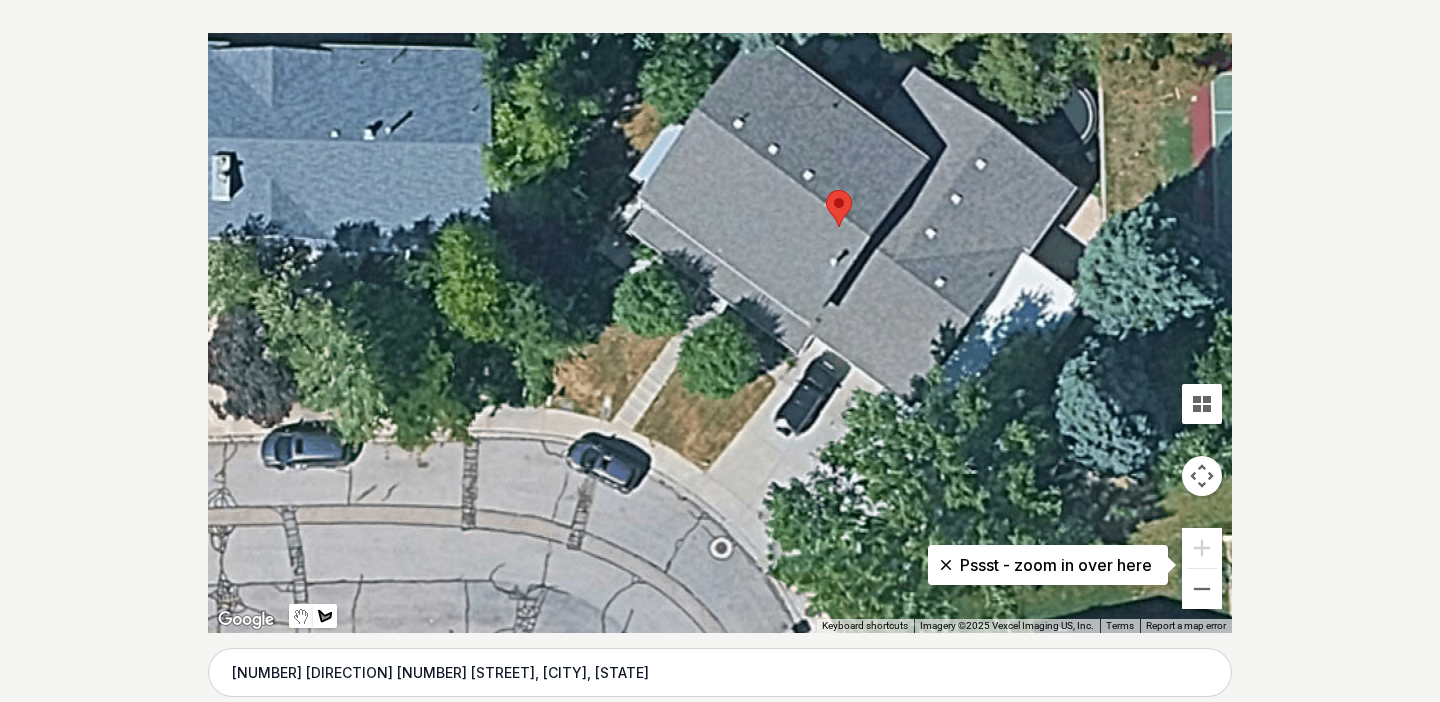 click at bounding box center (720, 333) 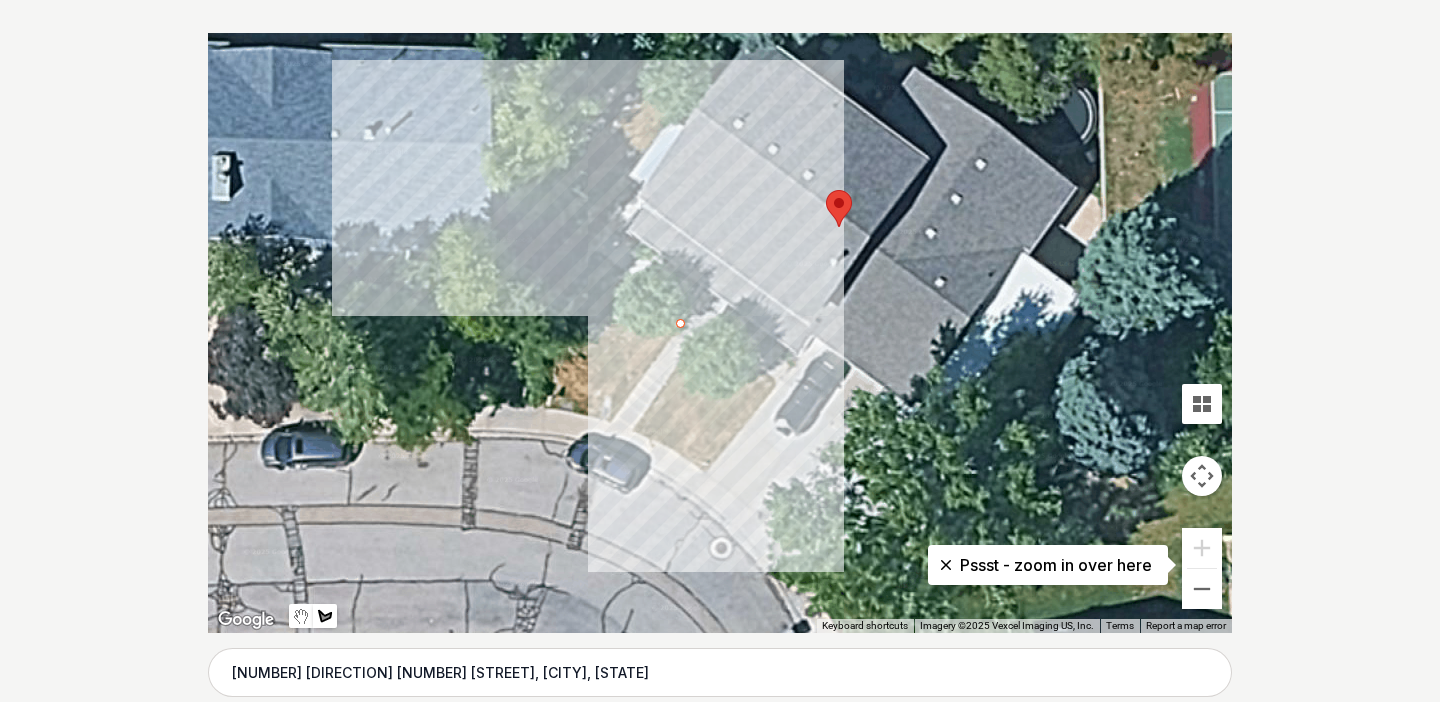 click at bounding box center (720, 333) 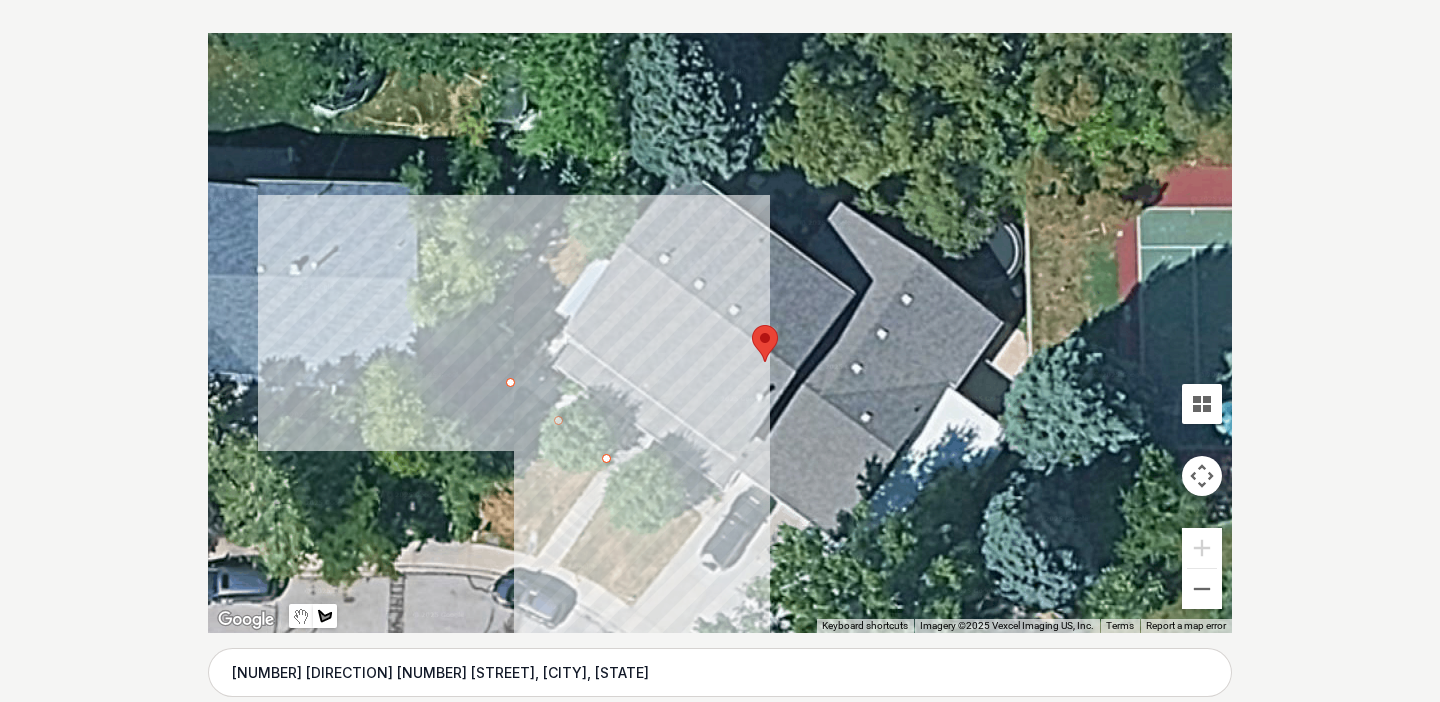 drag, startPoint x: 662, startPoint y: 134, endPoint x: 588, endPoint y: 271, distance: 155.70805 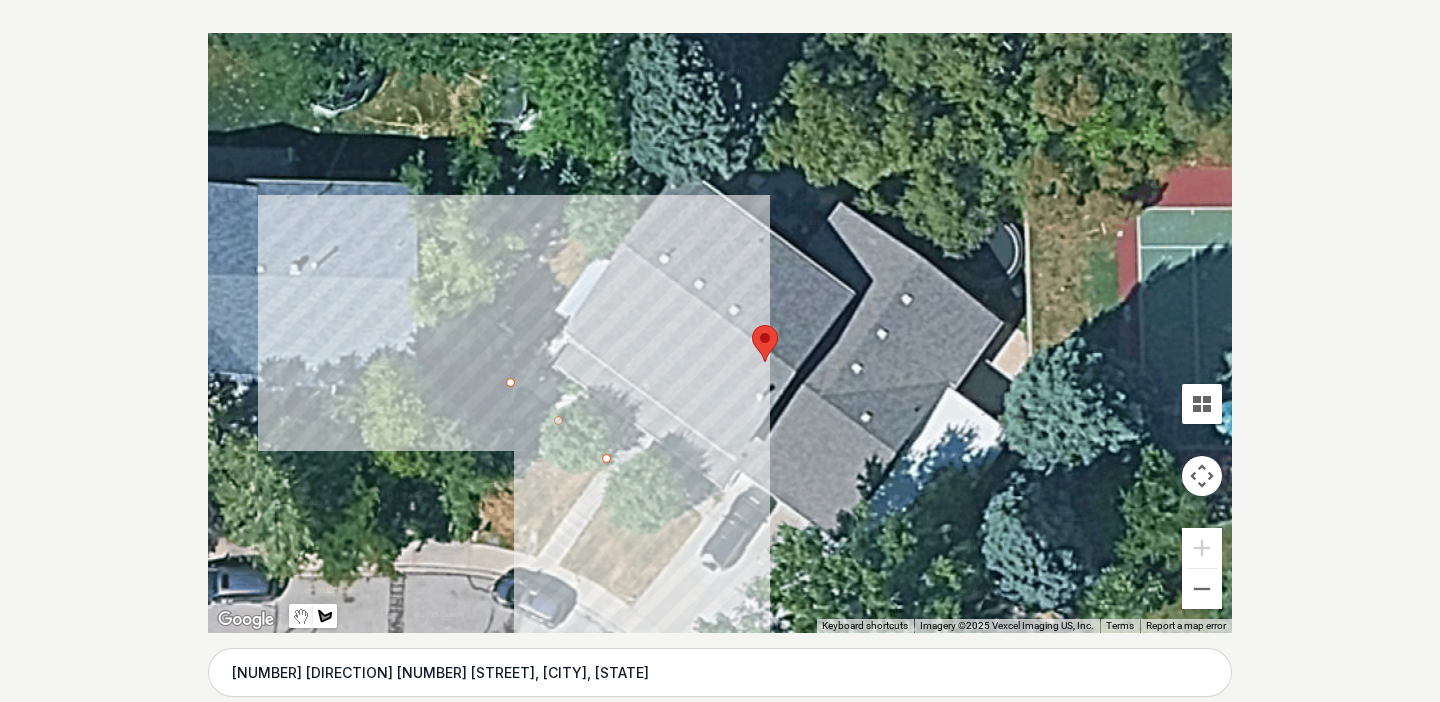 click at bounding box center (720, 333) 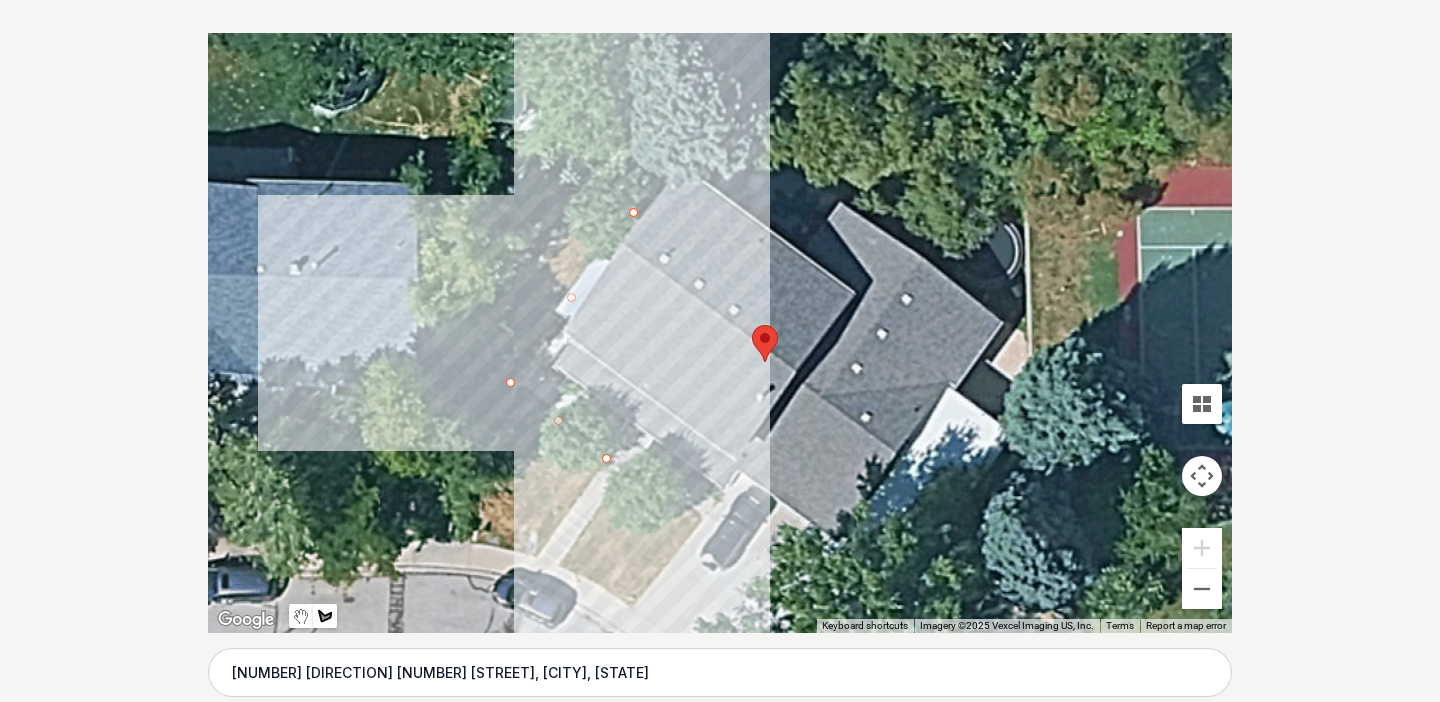 click at bounding box center [720, 333] 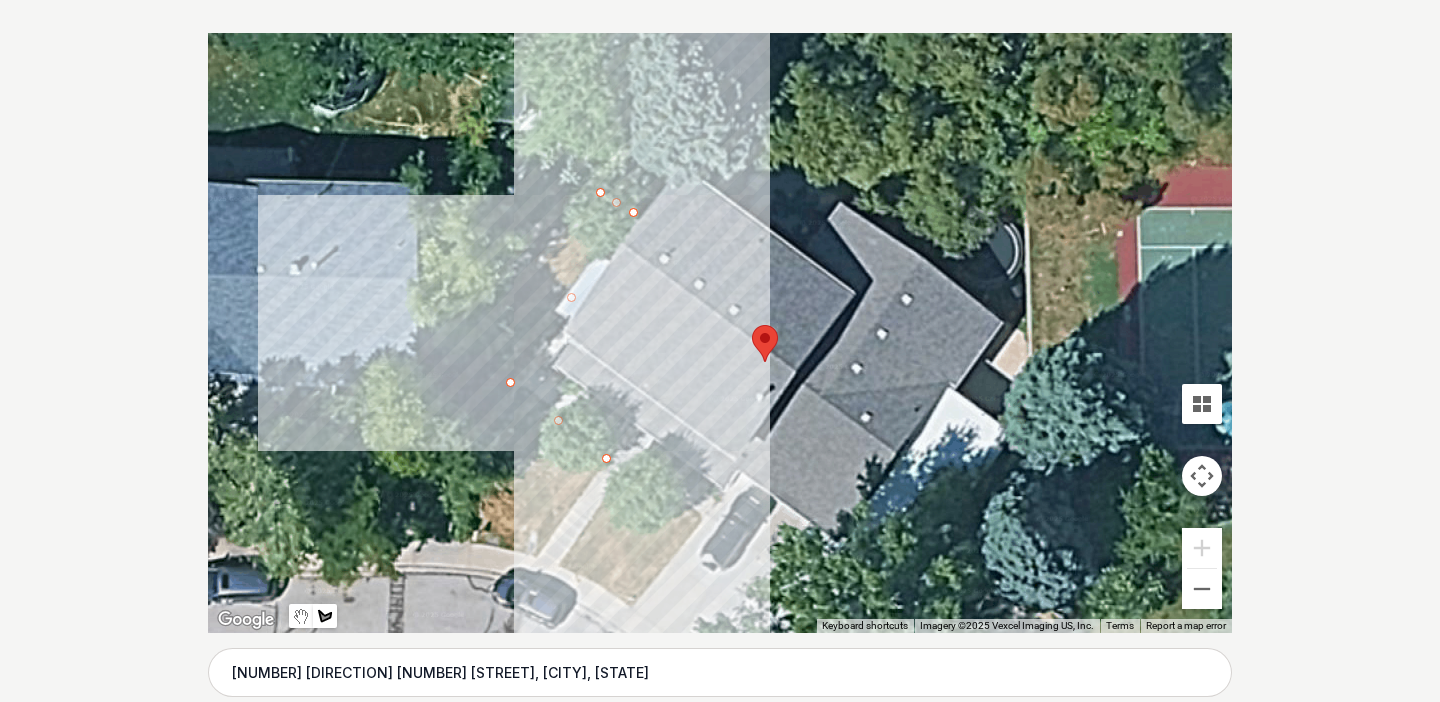 click at bounding box center [720, 333] 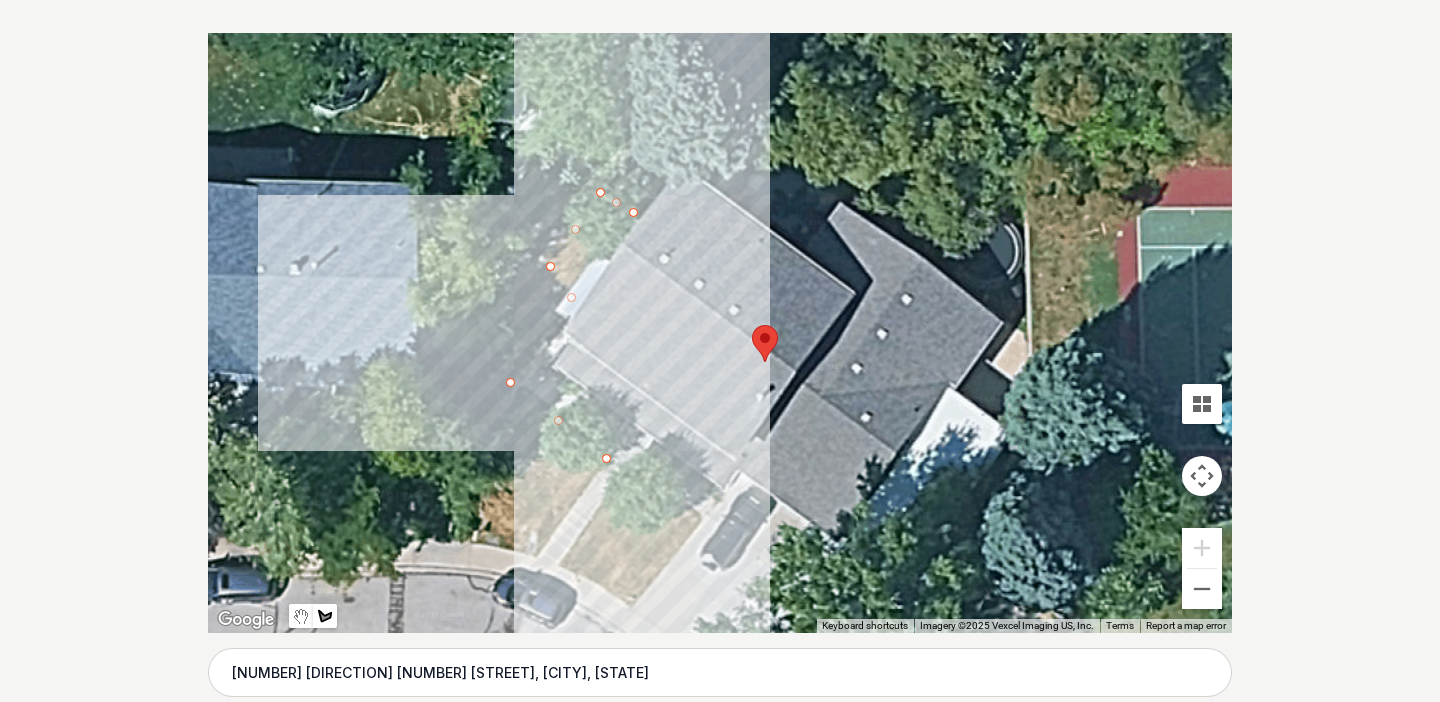 click at bounding box center [720, 333] 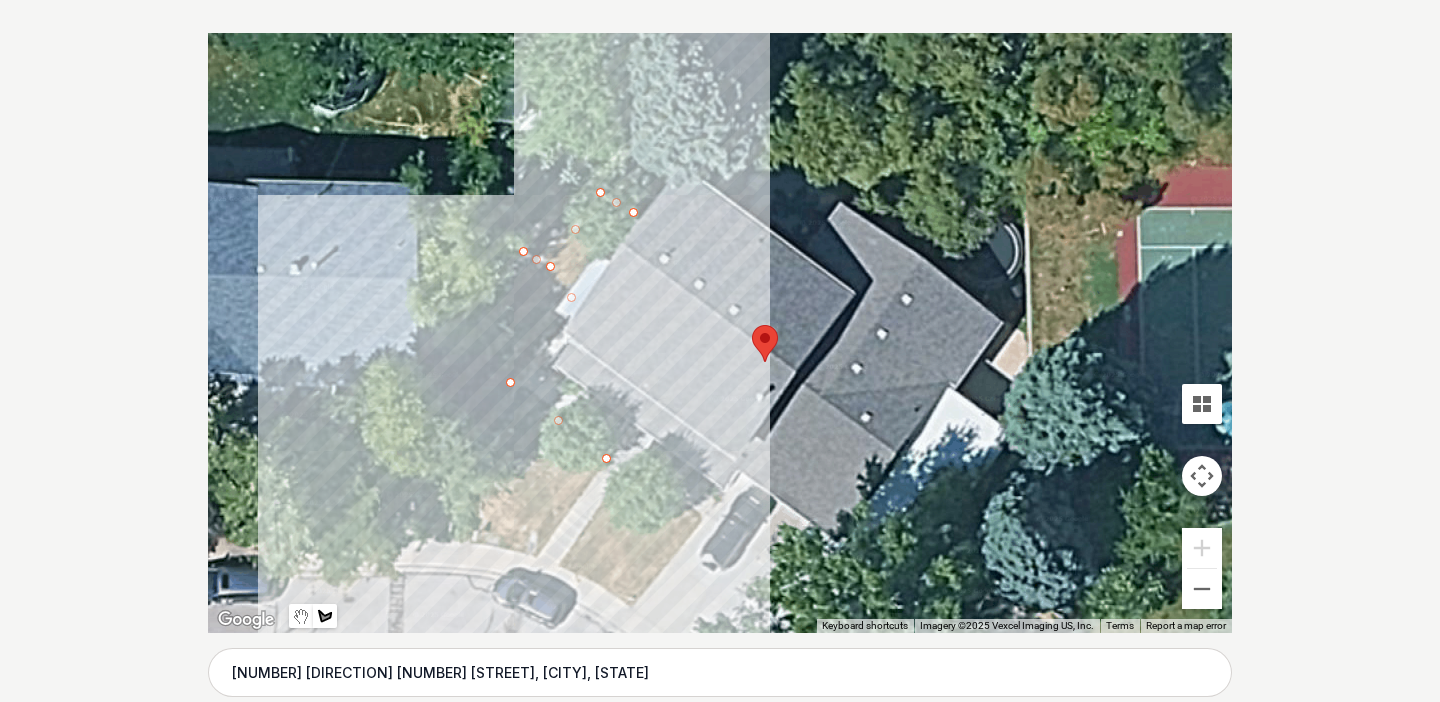 click at bounding box center [720, 333] 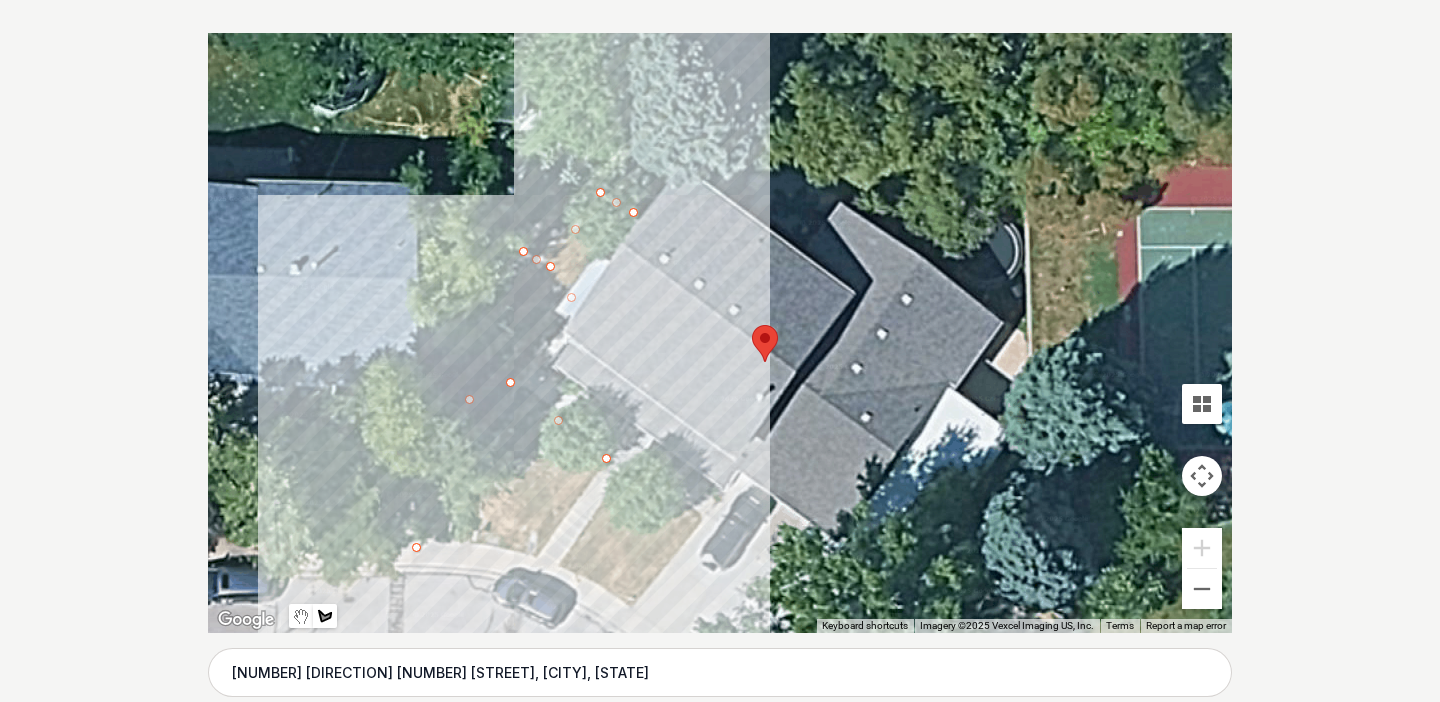 click at bounding box center (720, 333) 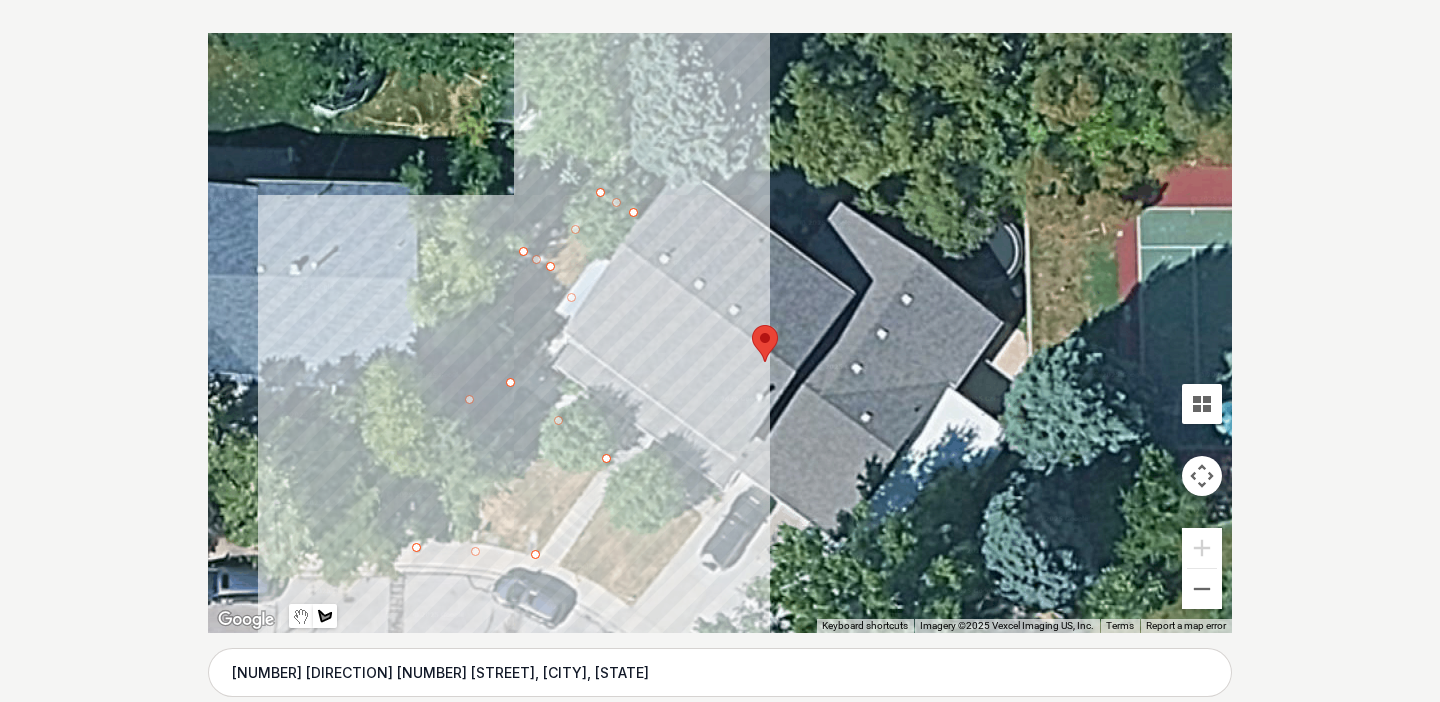 click at bounding box center (720, 333) 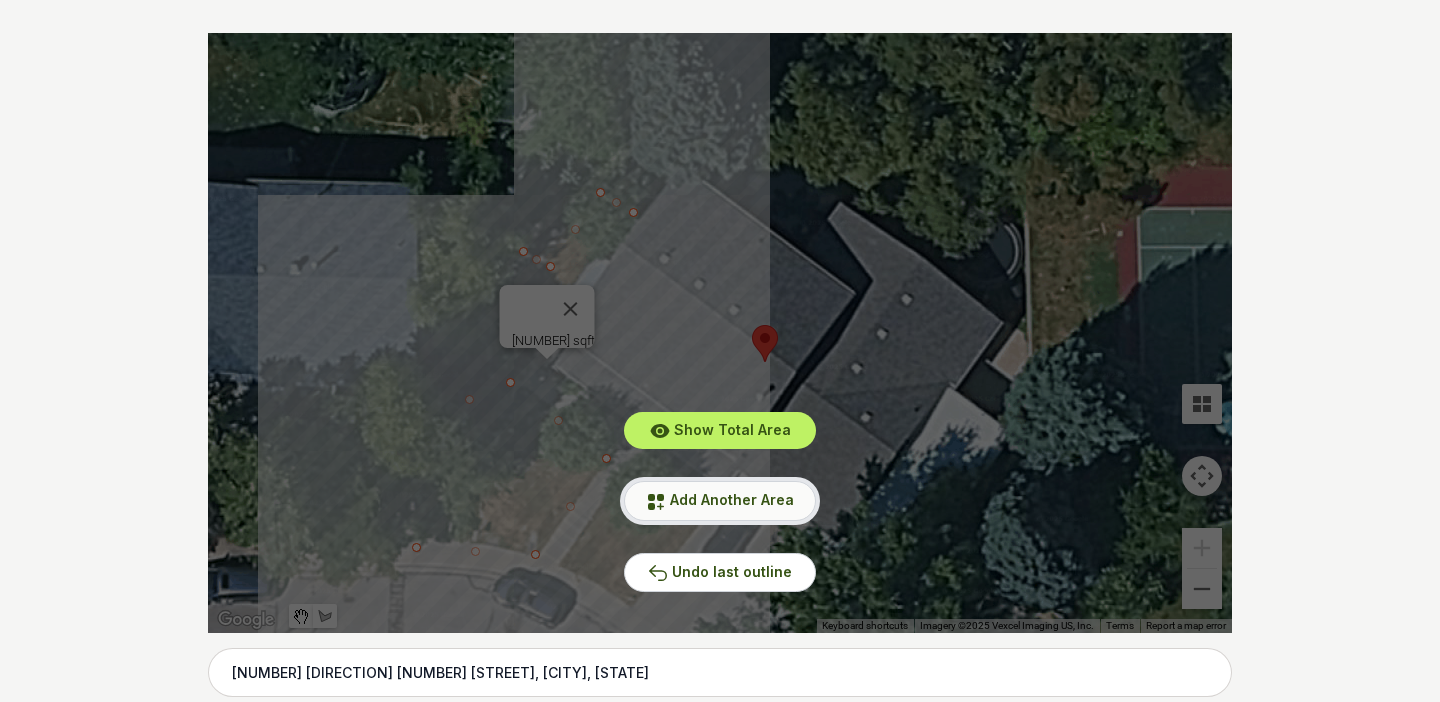 click on "Add Another Area" at bounding box center [732, 499] 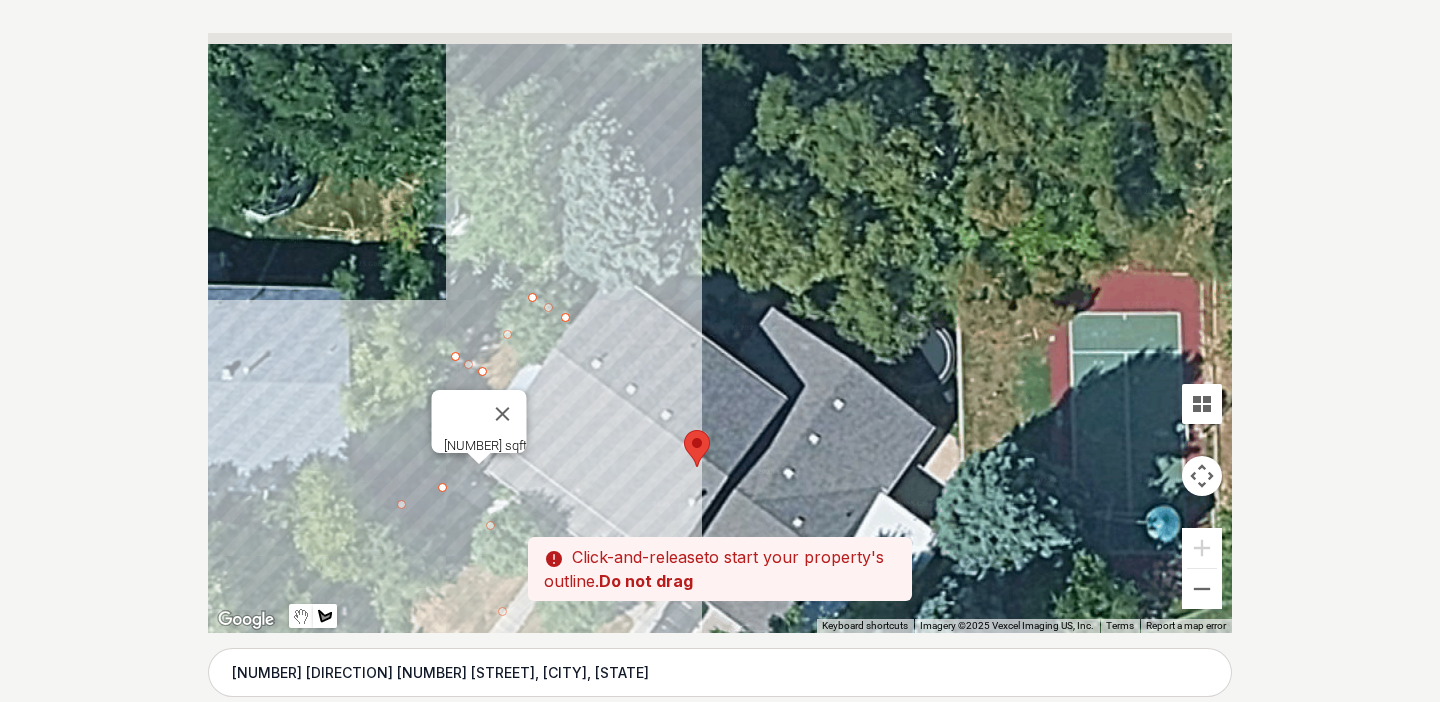 drag, startPoint x: 692, startPoint y: 363, endPoint x: 623, endPoint y: 472, distance: 129.00388 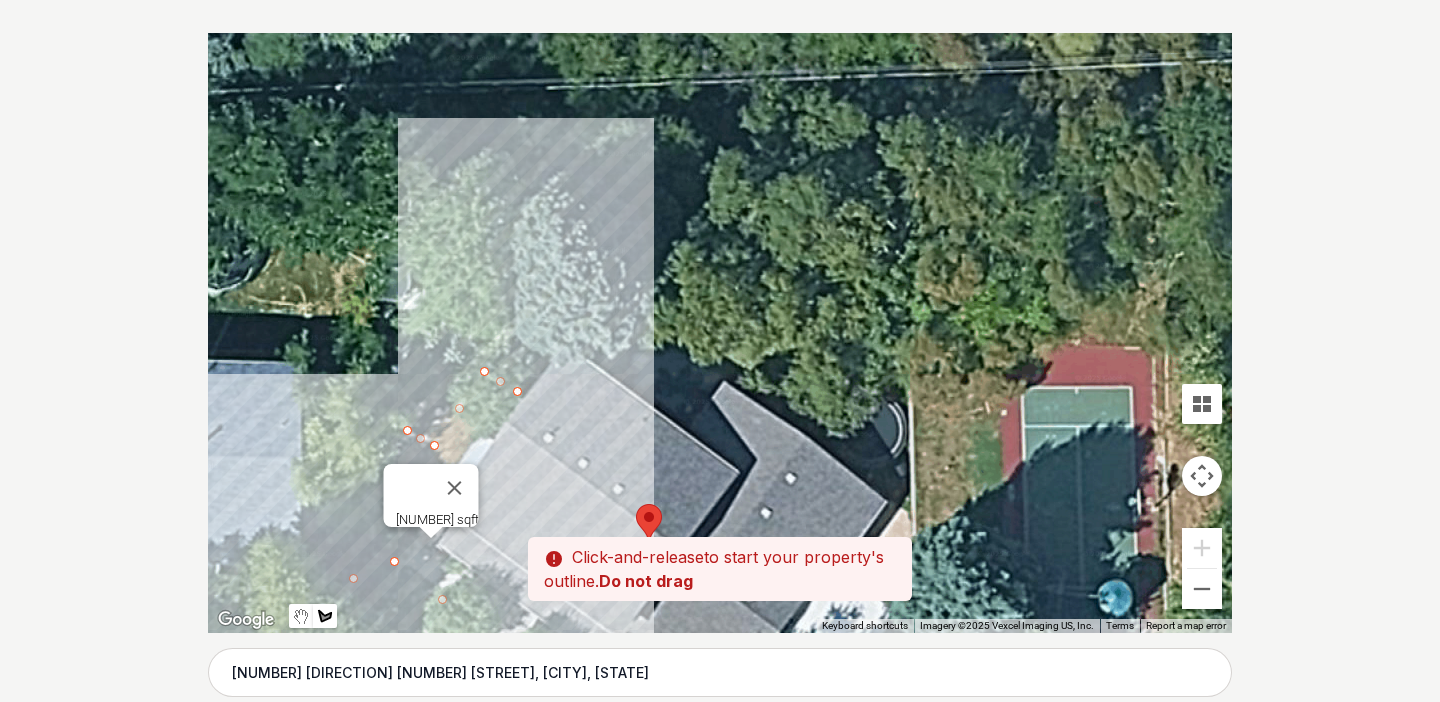 drag, startPoint x: 691, startPoint y: 363, endPoint x: 642, endPoint y: 443, distance: 93.813644 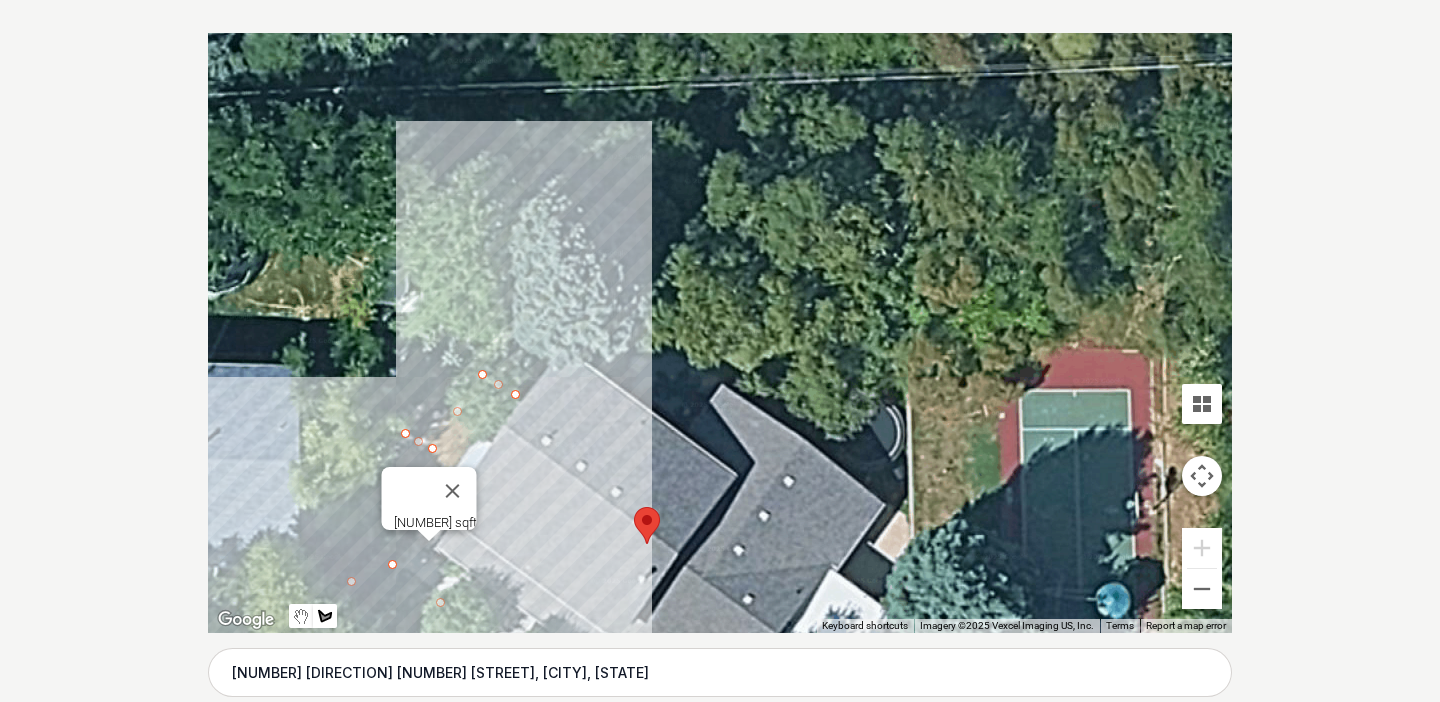 click at bounding box center (1202, 476) 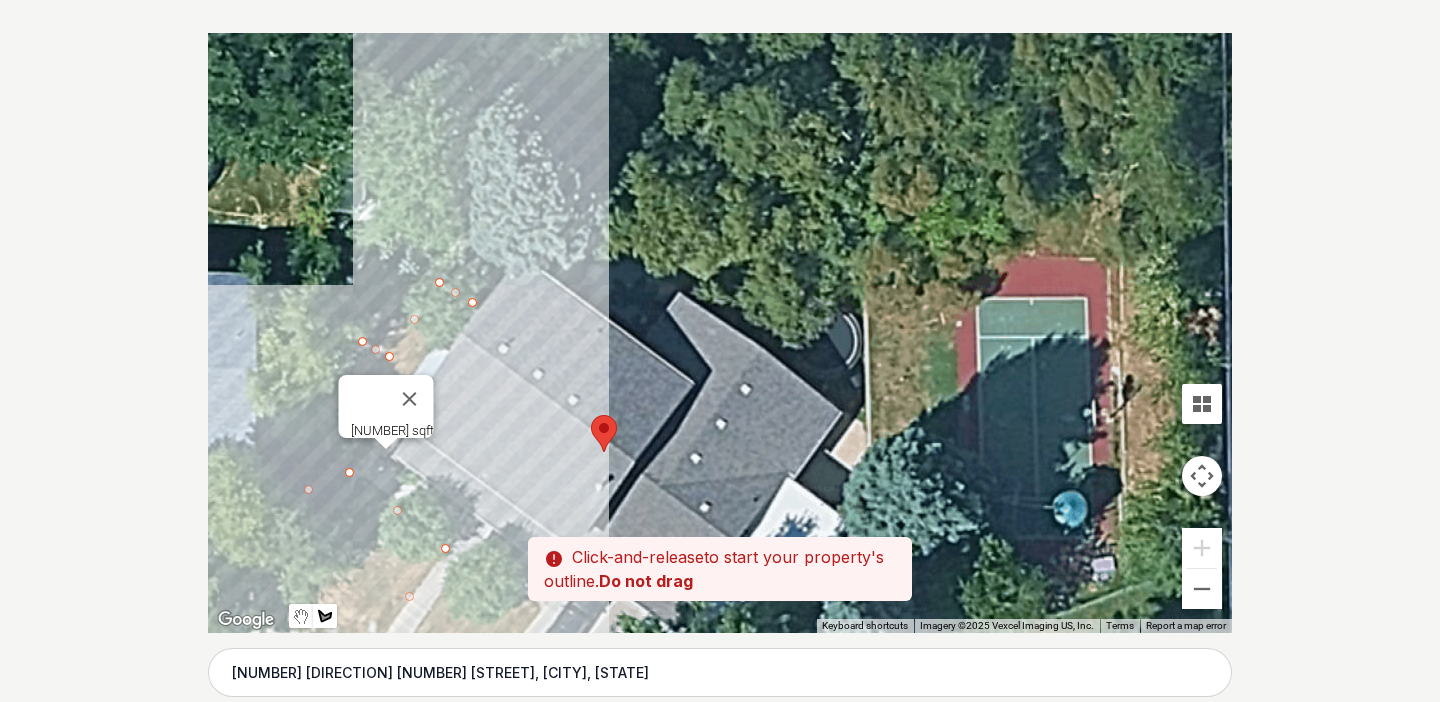 drag, startPoint x: 917, startPoint y: 432, endPoint x: 874, endPoint y: 338, distance: 103.36827 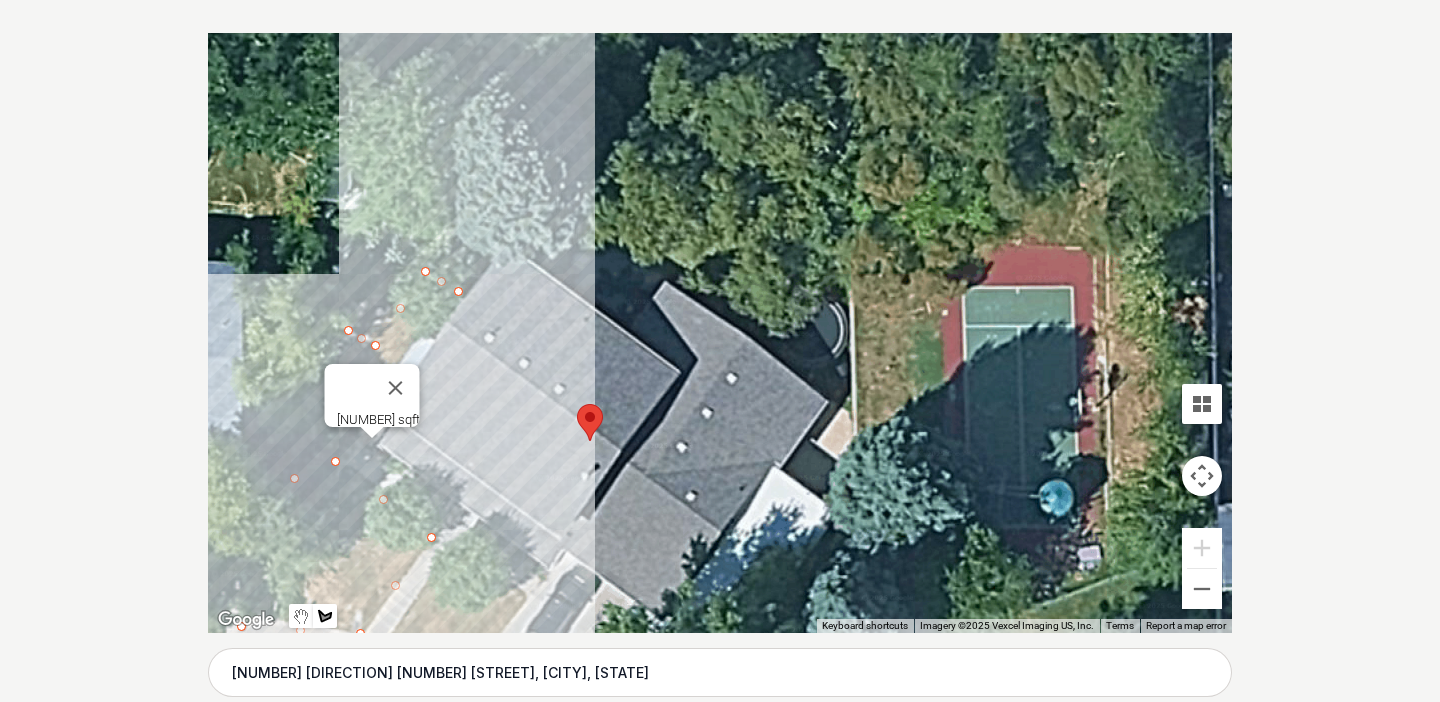 drag, startPoint x: 865, startPoint y: 379, endPoint x: 851, endPoint y: 364, distance: 20.518284 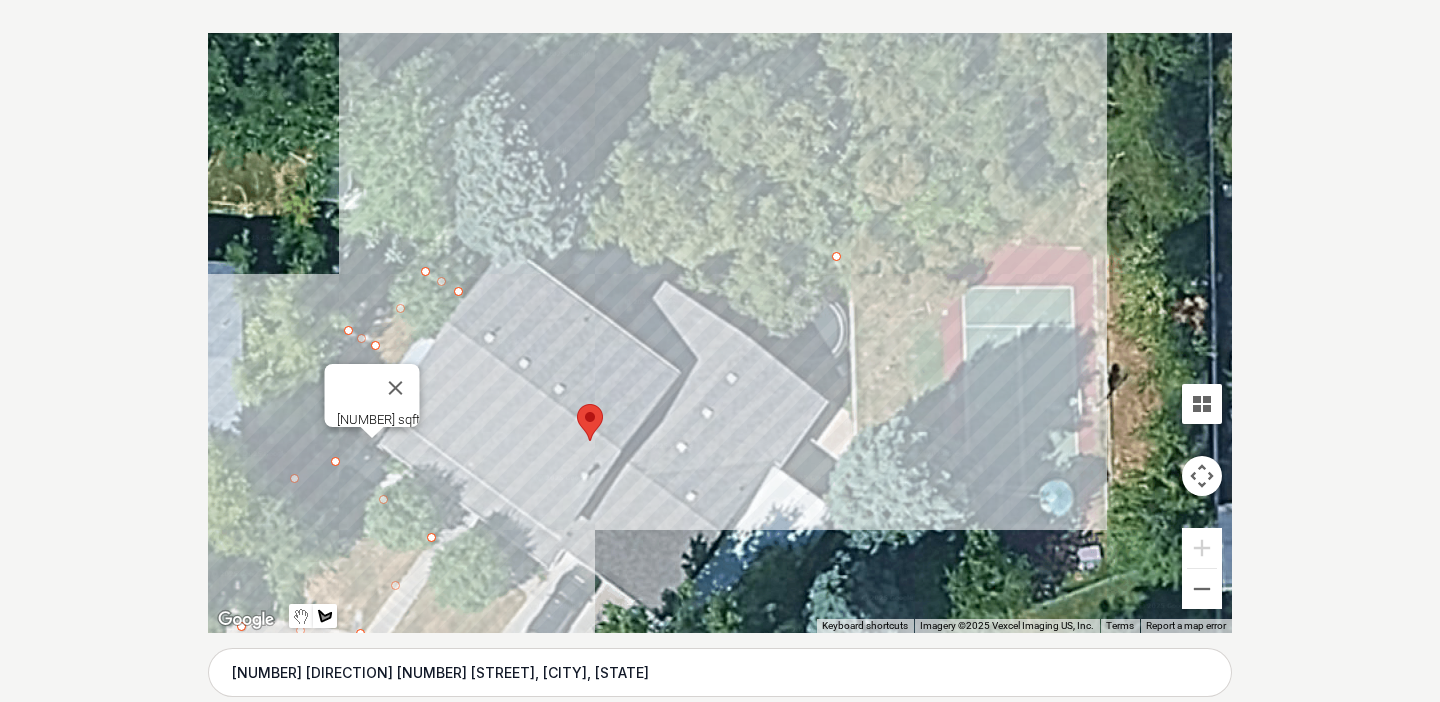 click at bounding box center (720, 333) 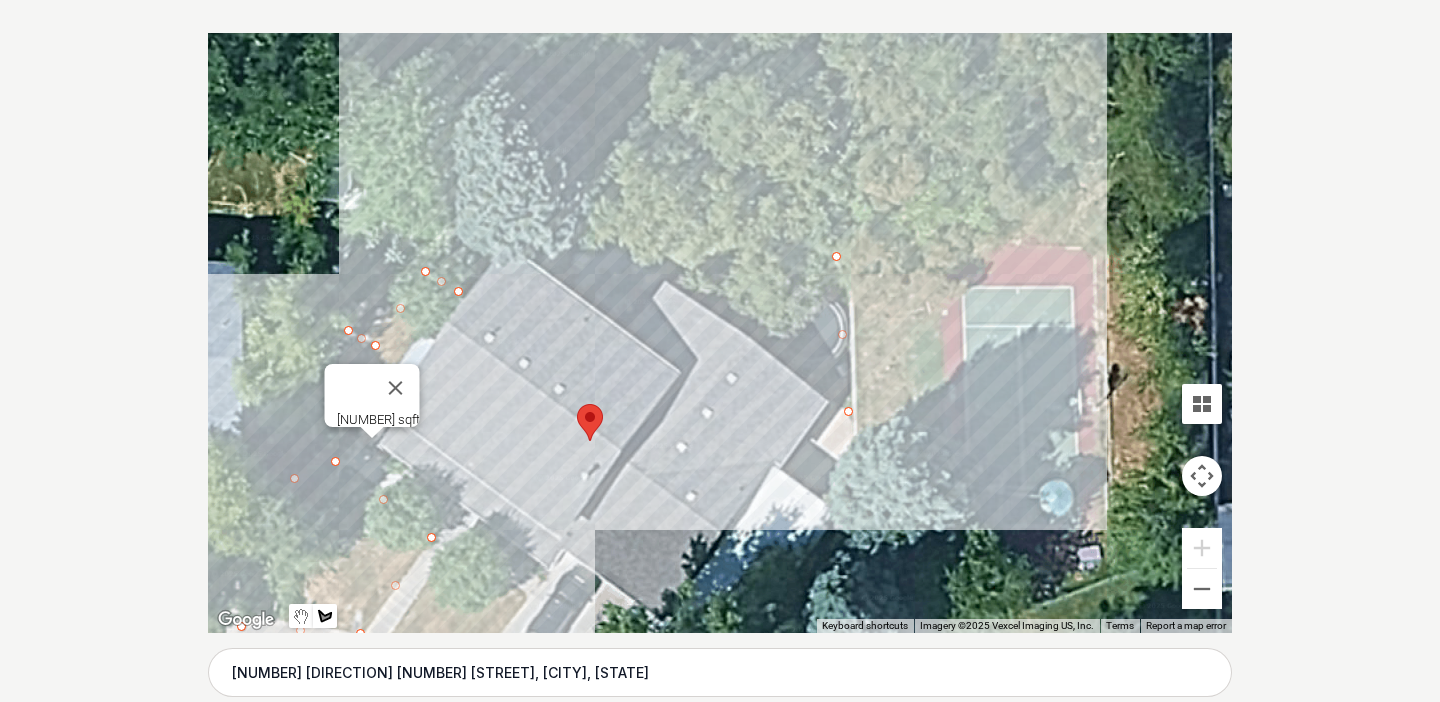 click at bounding box center (720, 333) 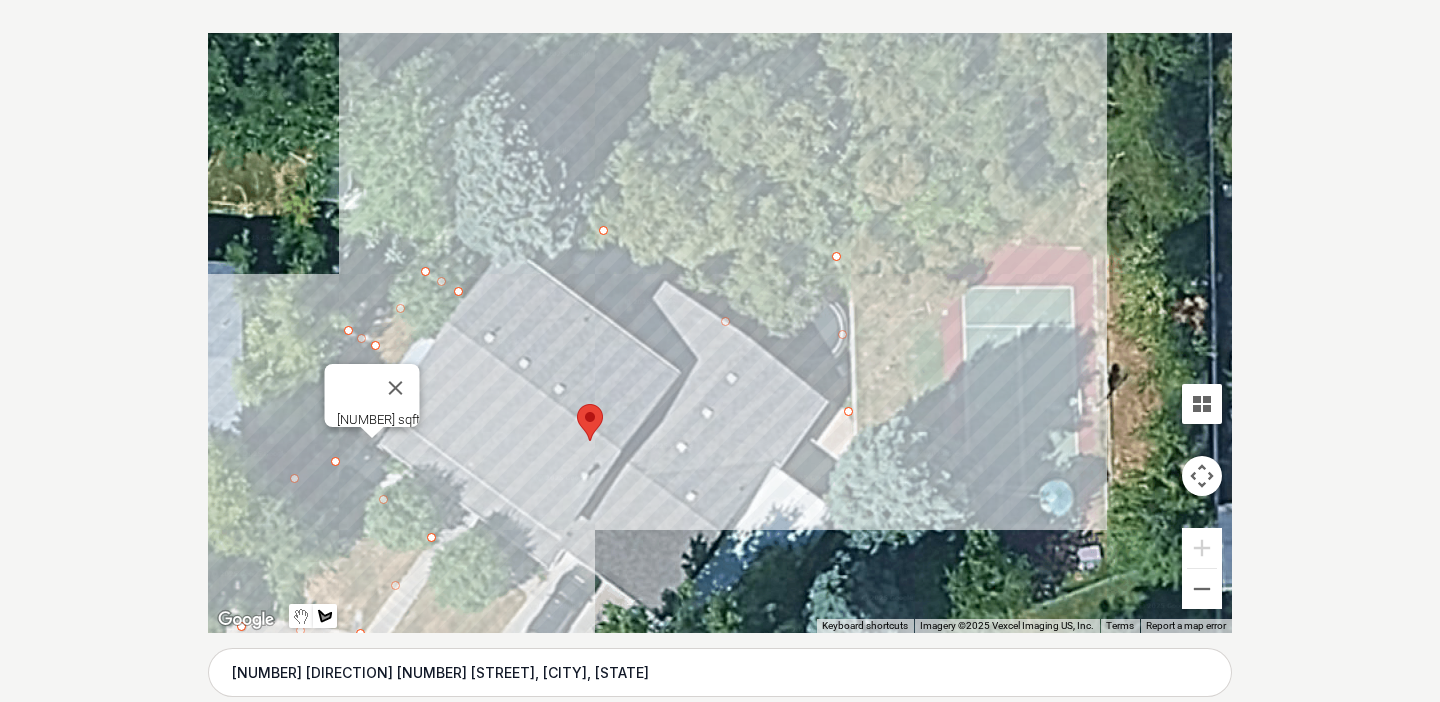 click at bounding box center (720, 333) 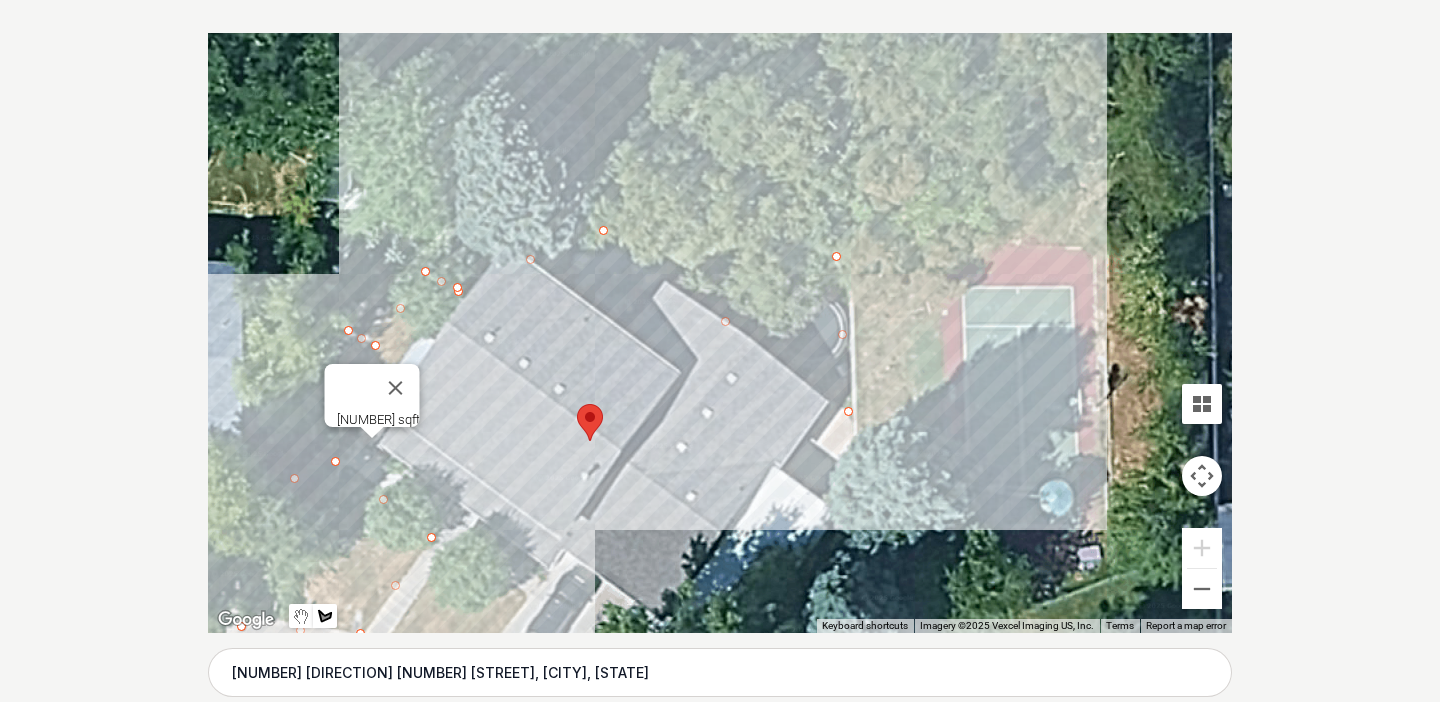 click at bounding box center [720, 333] 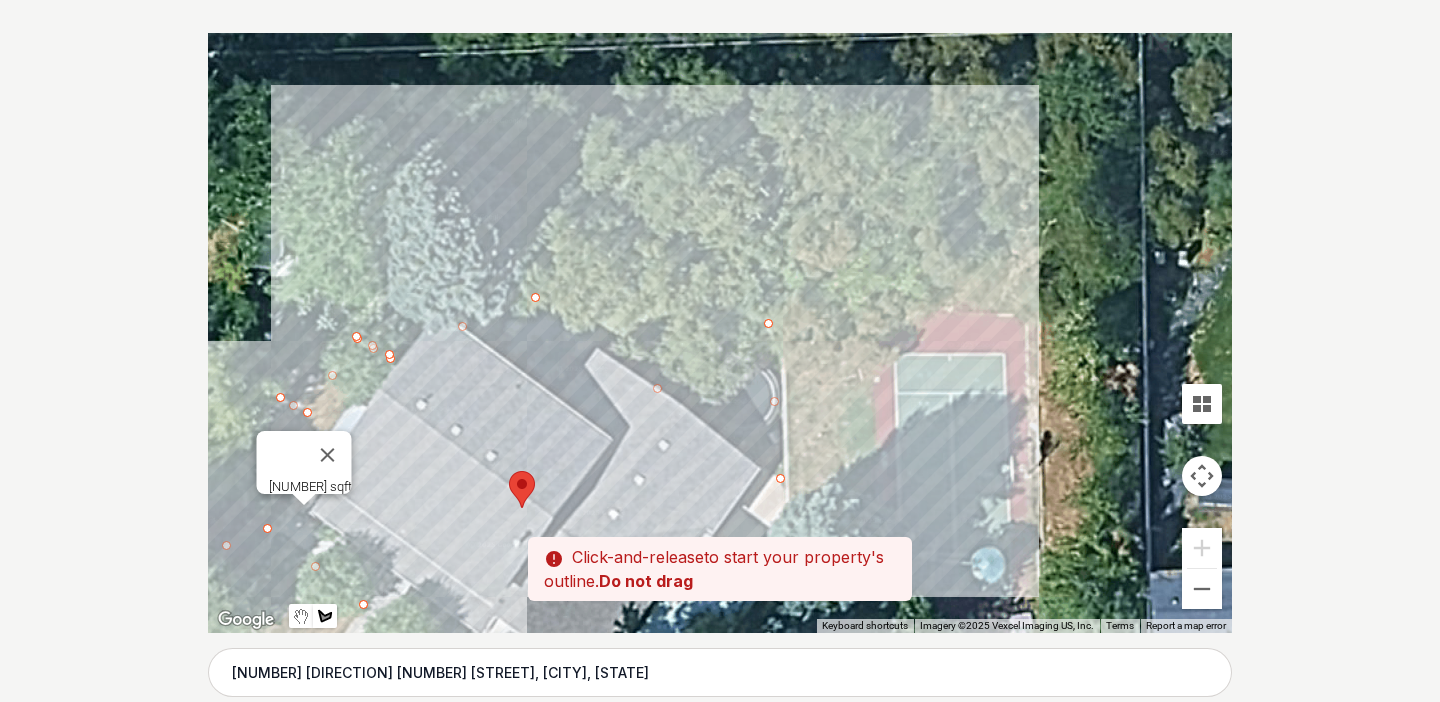 drag, startPoint x: 929, startPoint y: 114, endPoint x: 859, endPoint y: 183, distance: 98.29038 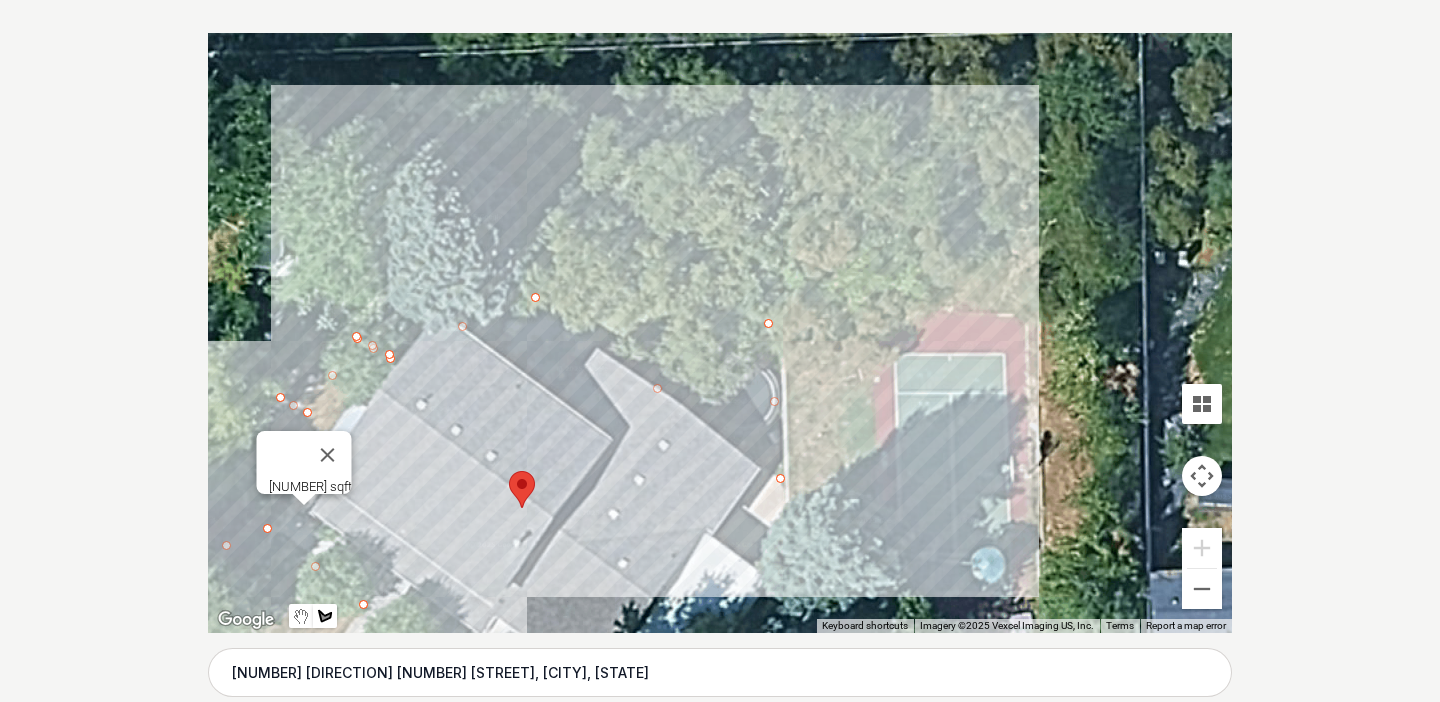 click at bounding box center [720, 333] 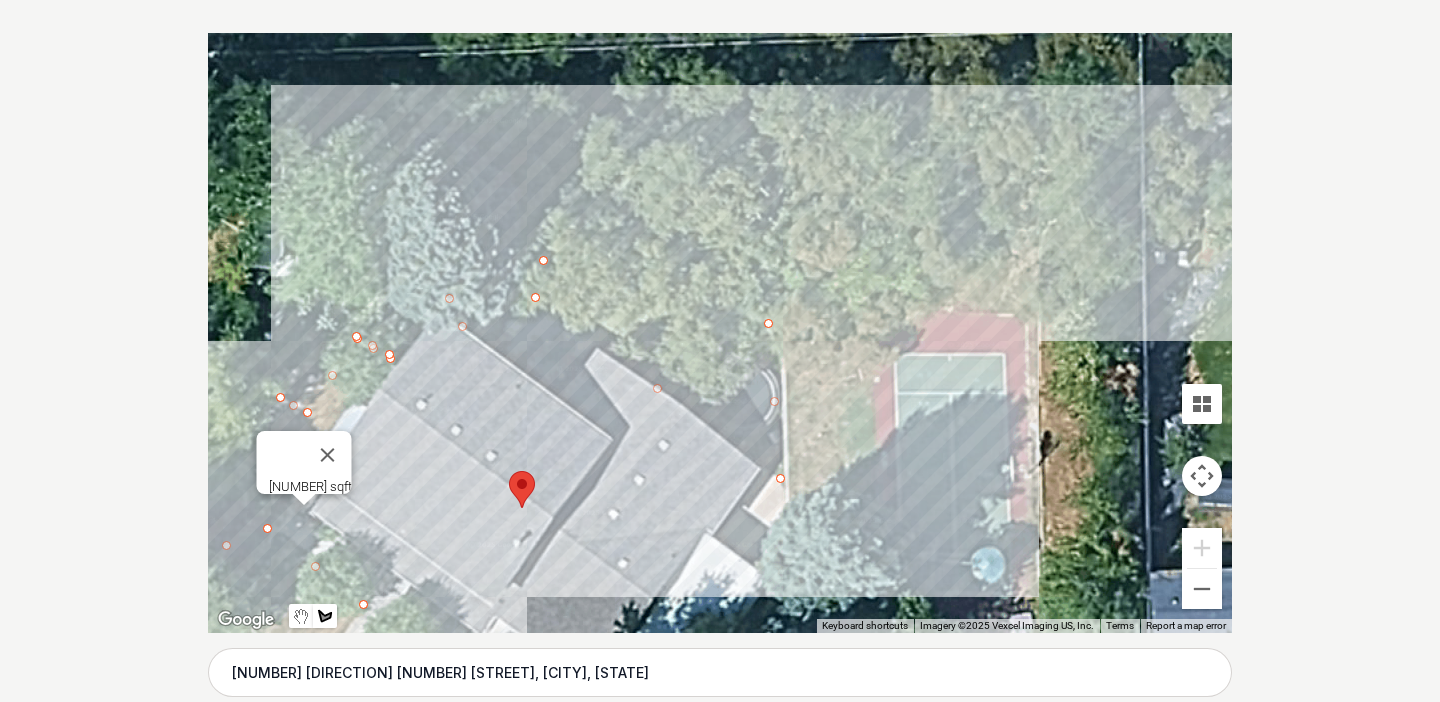 click at bounding box center [720, 333] 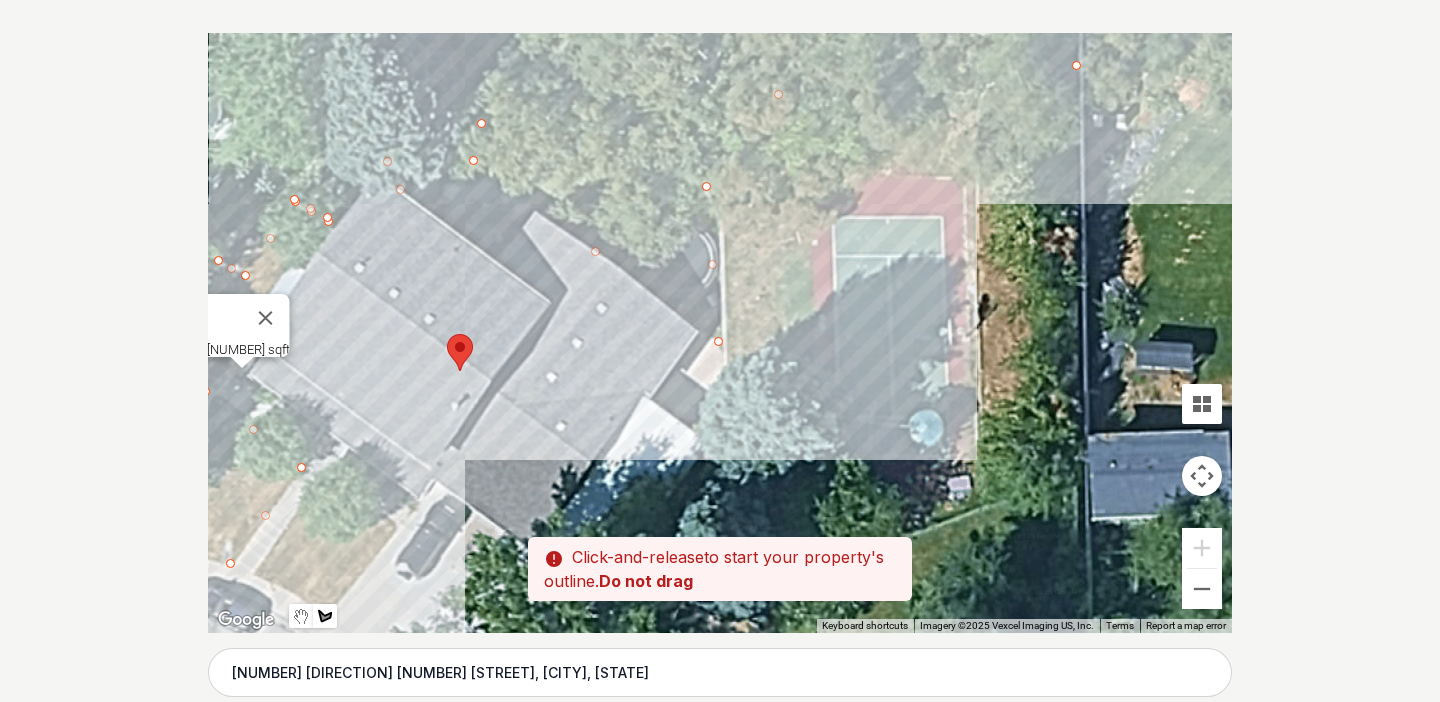 drag, startPoint x: 1119, startPoint y: 249, endPoint x: 1057, endPoint y: 109, distance: 153.11433 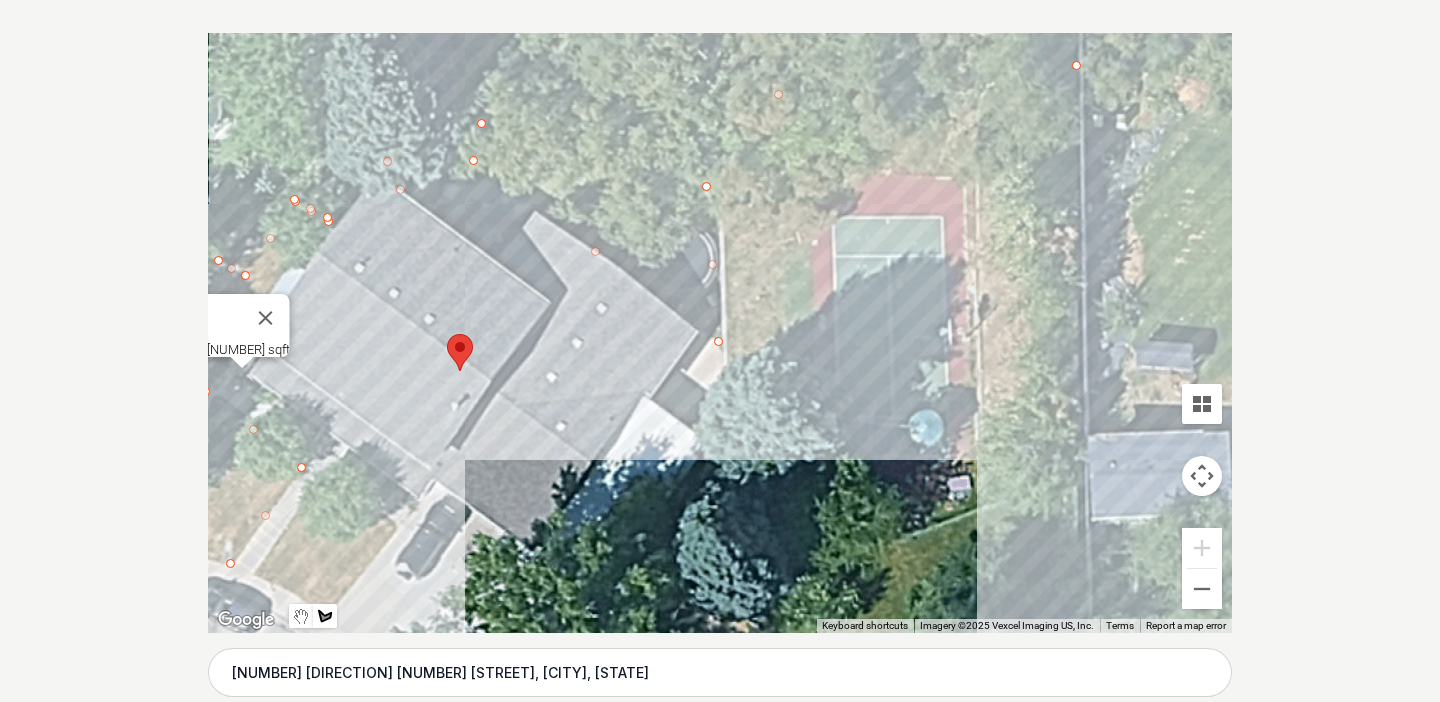 click at bounding box center [720, 333] 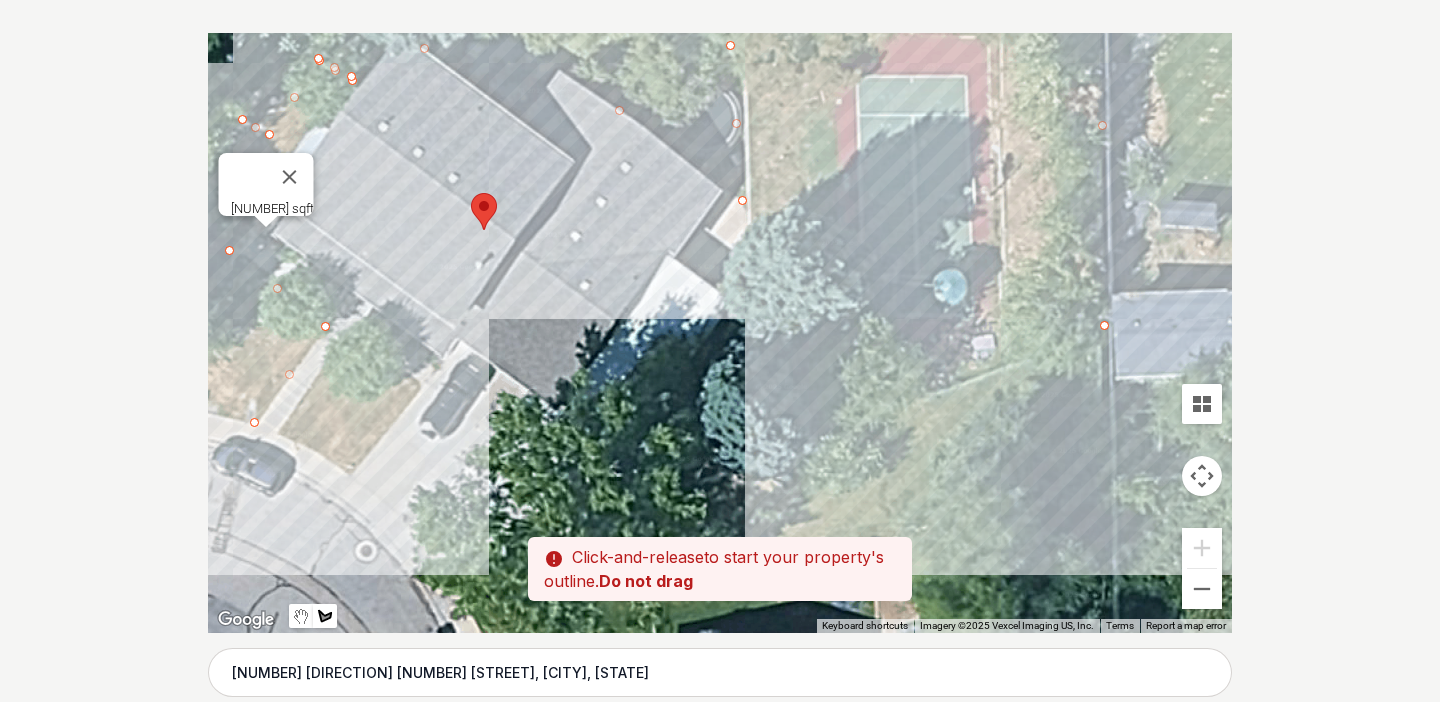 drag, startPoint x: 932, startPoint y: 510, endPoint x: 956, endPoint y: 367, distance: 145 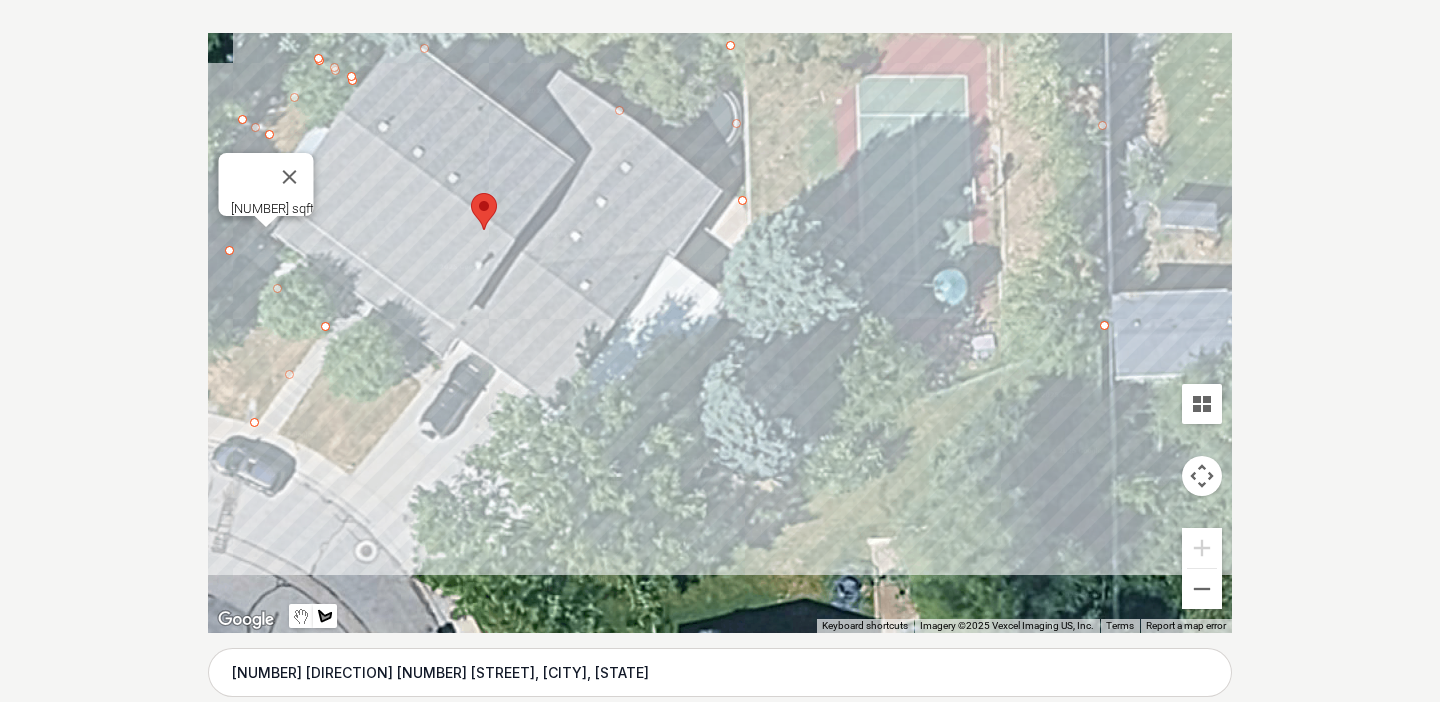 click at bounding box center [720, 333] 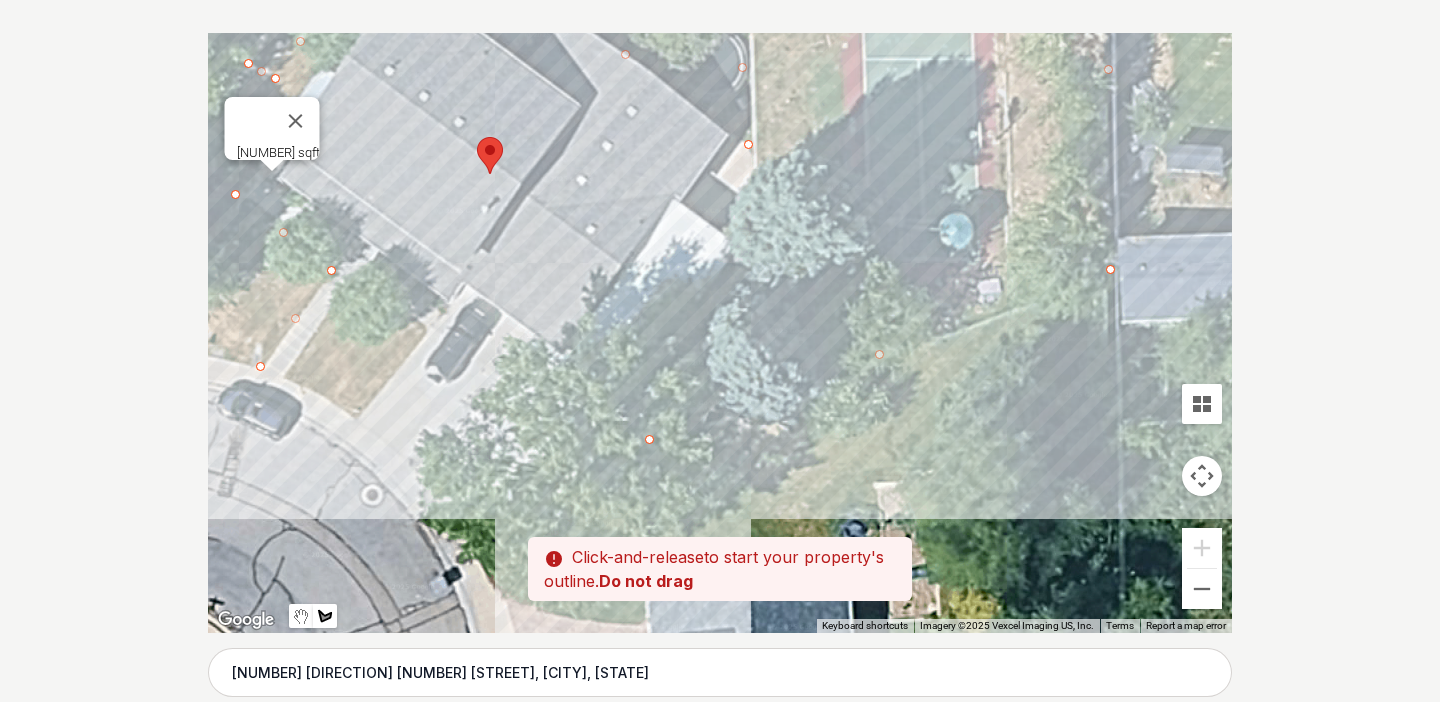 drag, startPoint x: 583, startPoint y: 562, endPoint x: 589, endPoint y: 504, distance: 58.30952 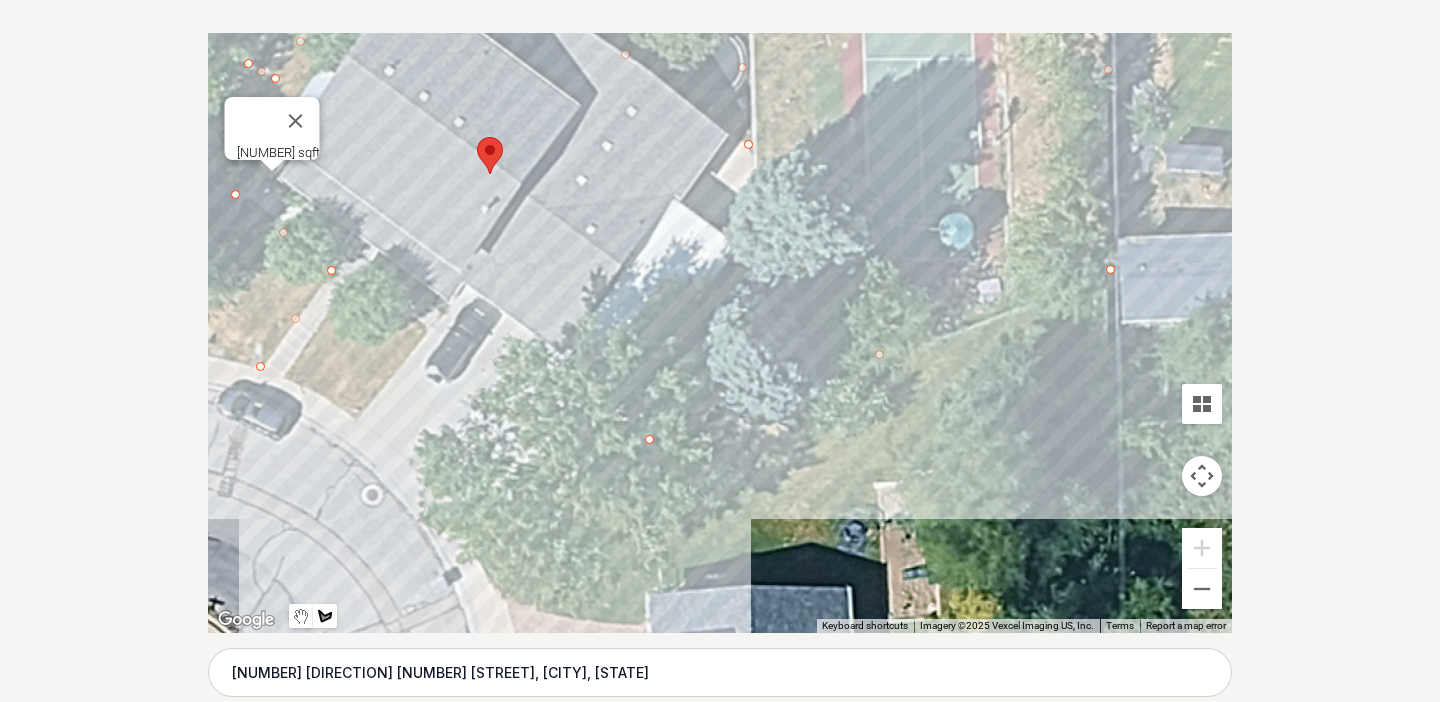 click at bounding box center [720, 333] 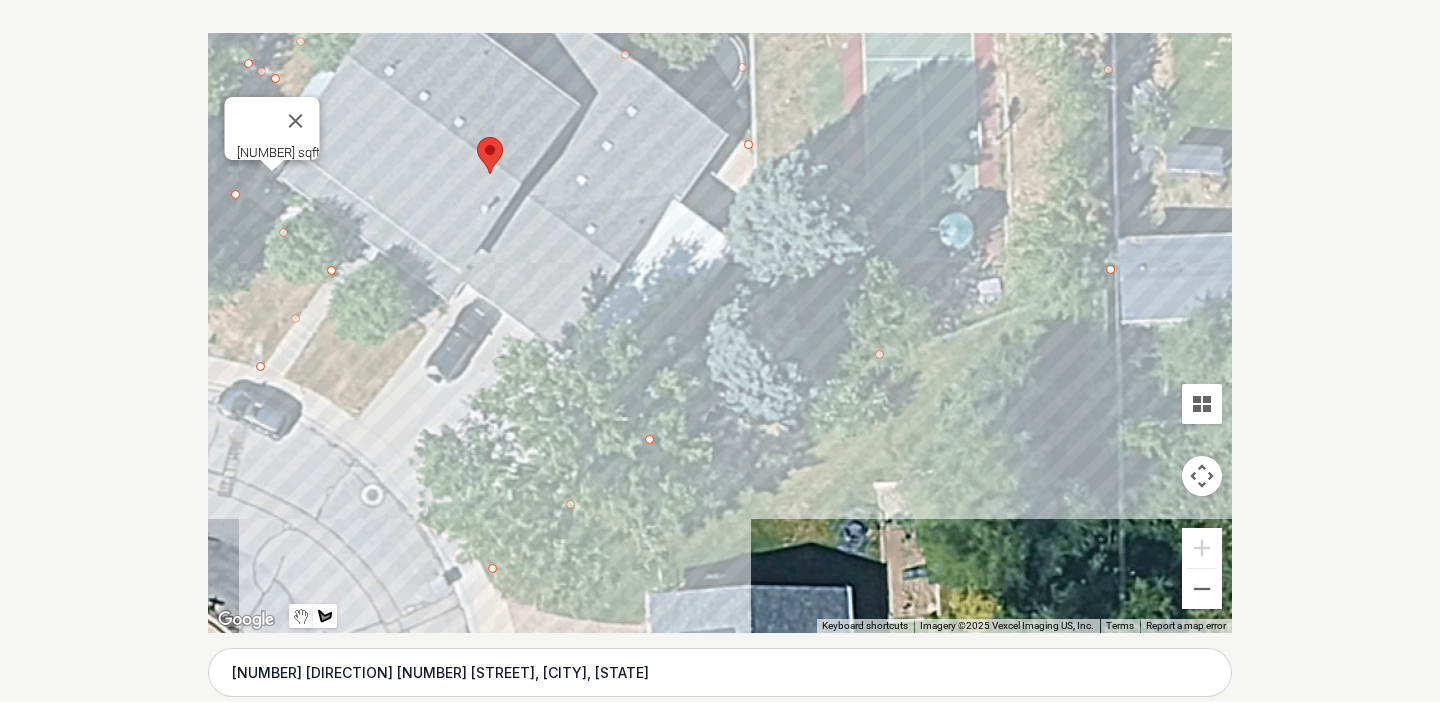 click at bounding box center [720, 333] 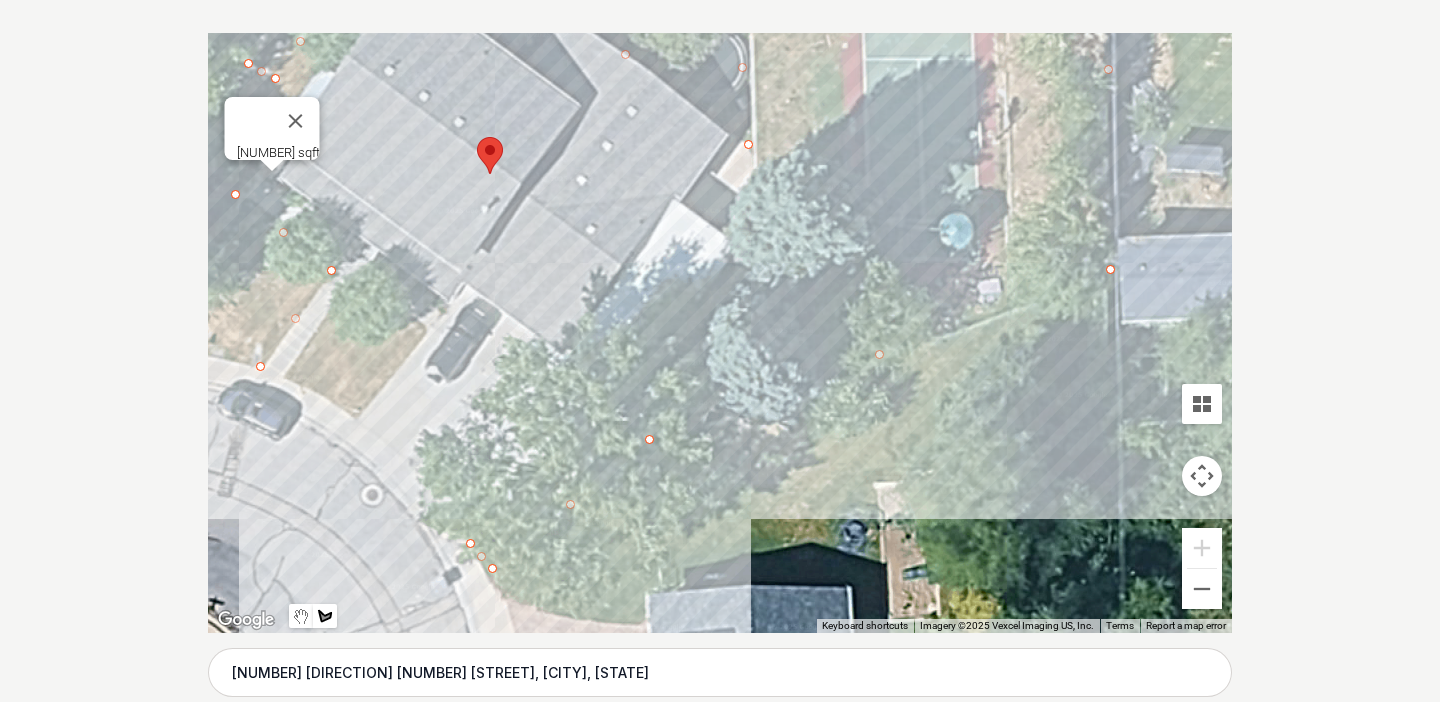 click at bounding box center (720, 333) 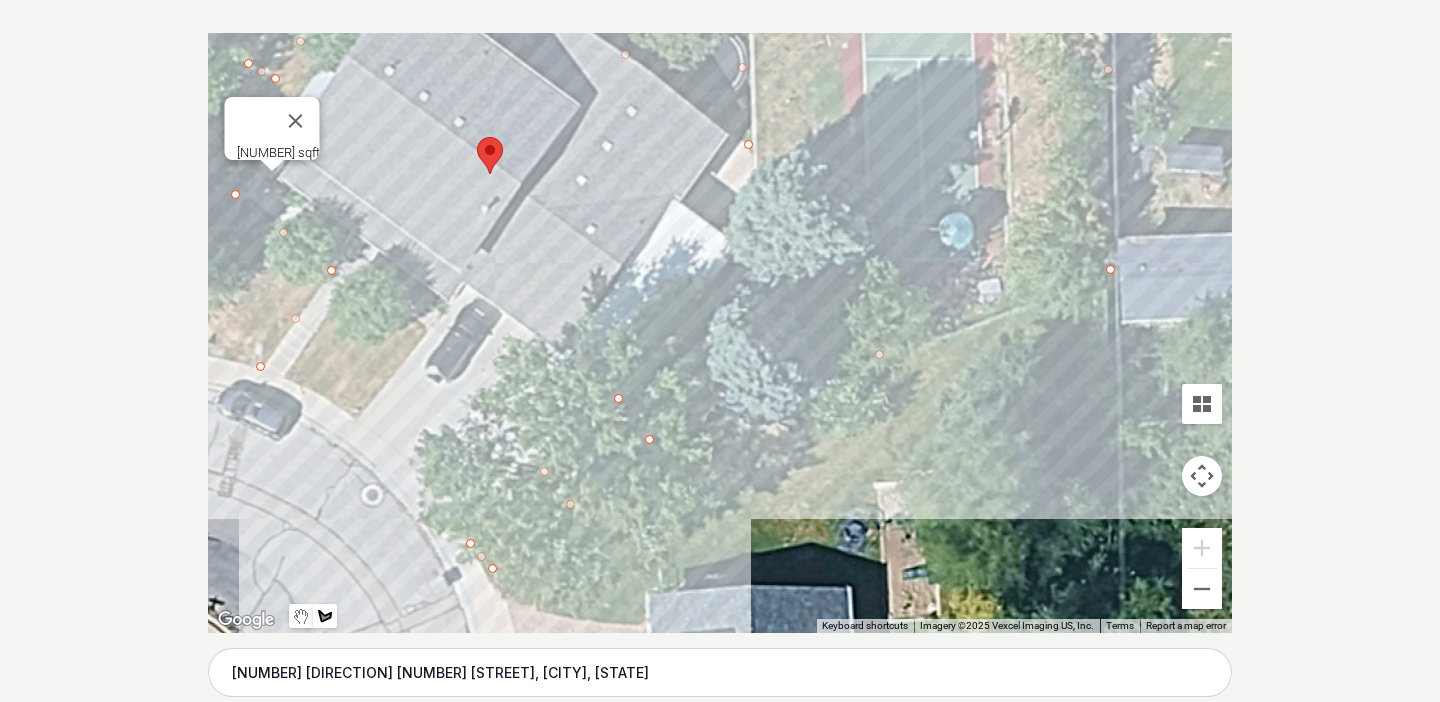 click at bounding box center [720, 333] 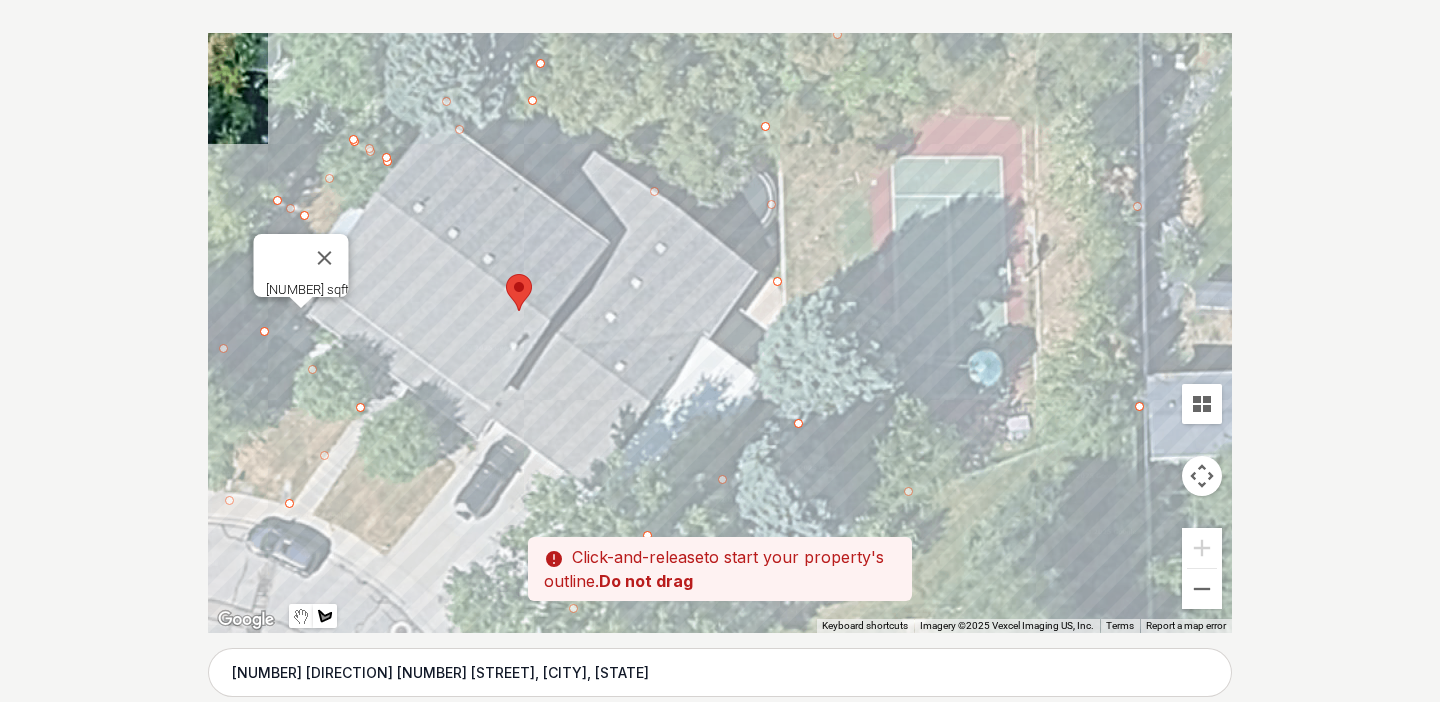 drag, startPoint x: 773, startPoint y: 199, endPoint x: 802, endPoint y: 344, distance: 147.87157 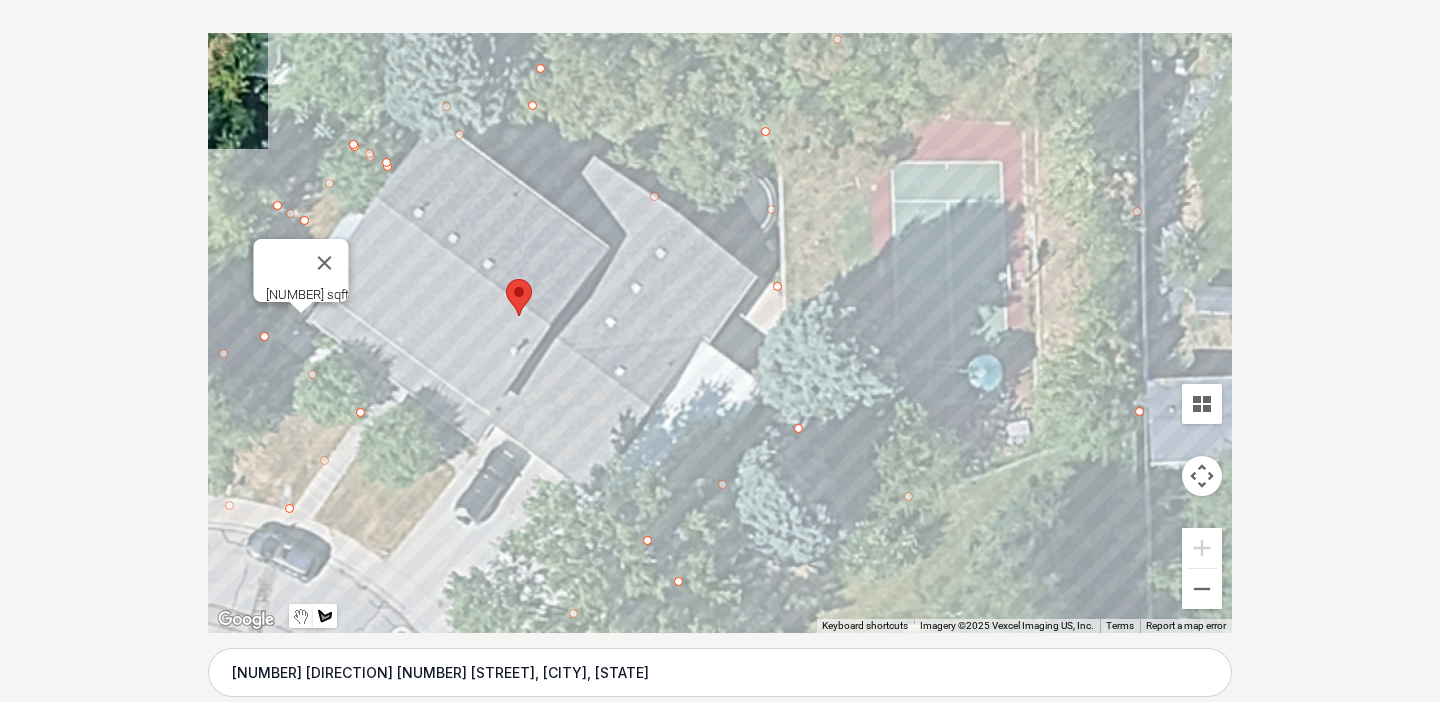click at bounding box center (720, 333) 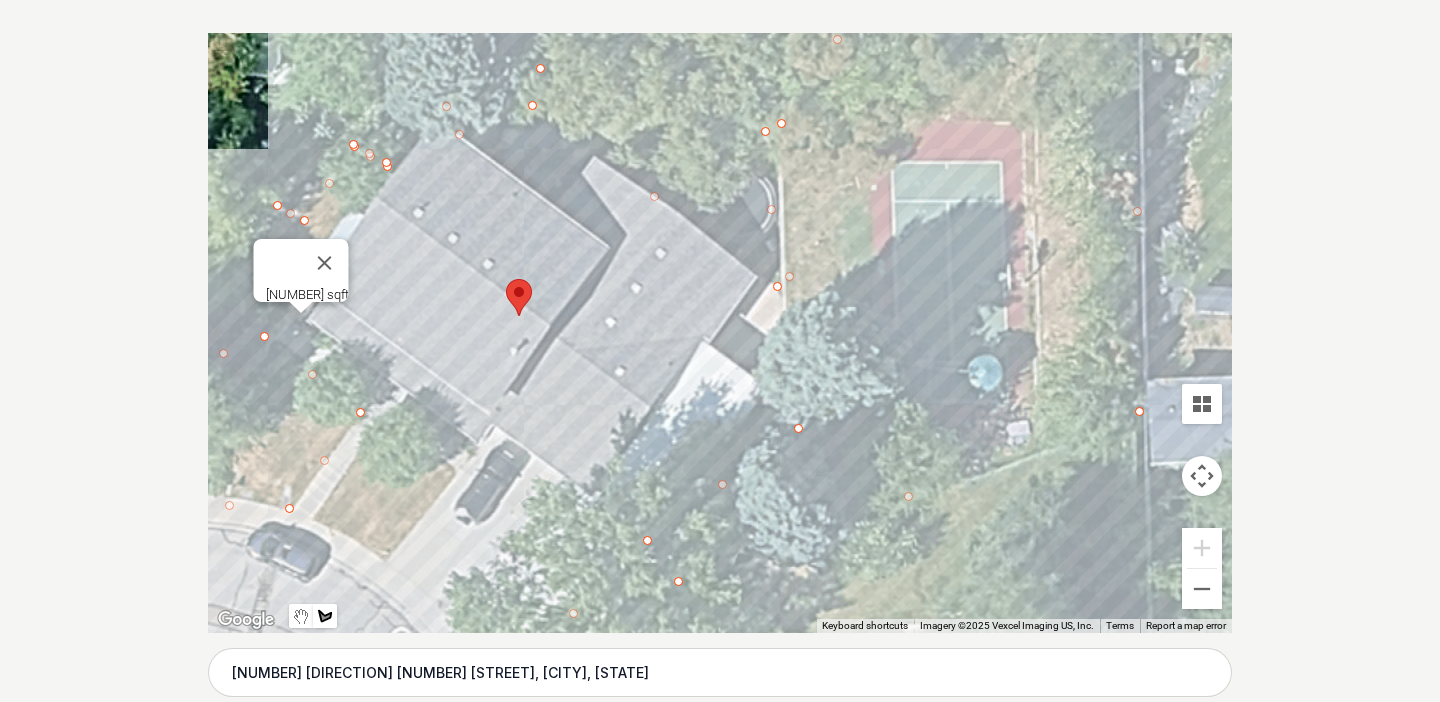 click at bounding box center (720, 333) 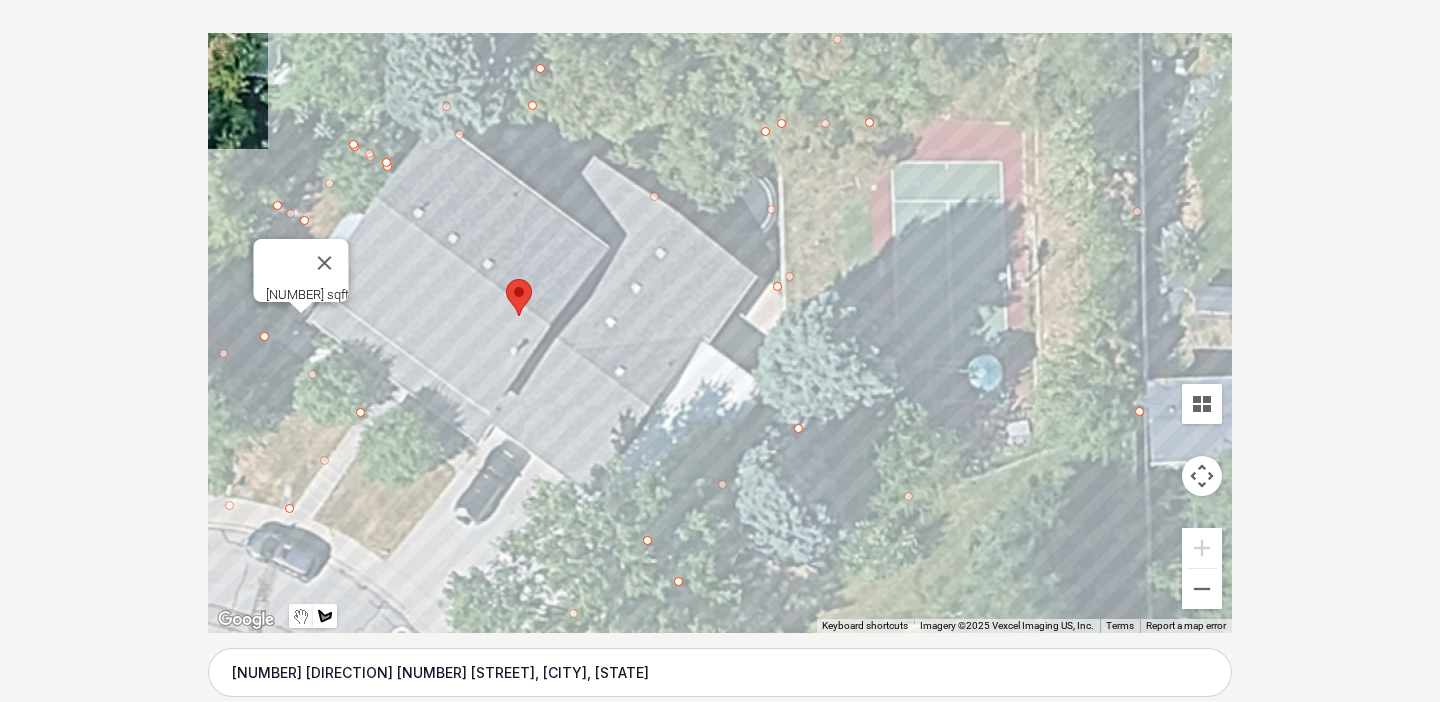 click at bounding box center (720, 333) 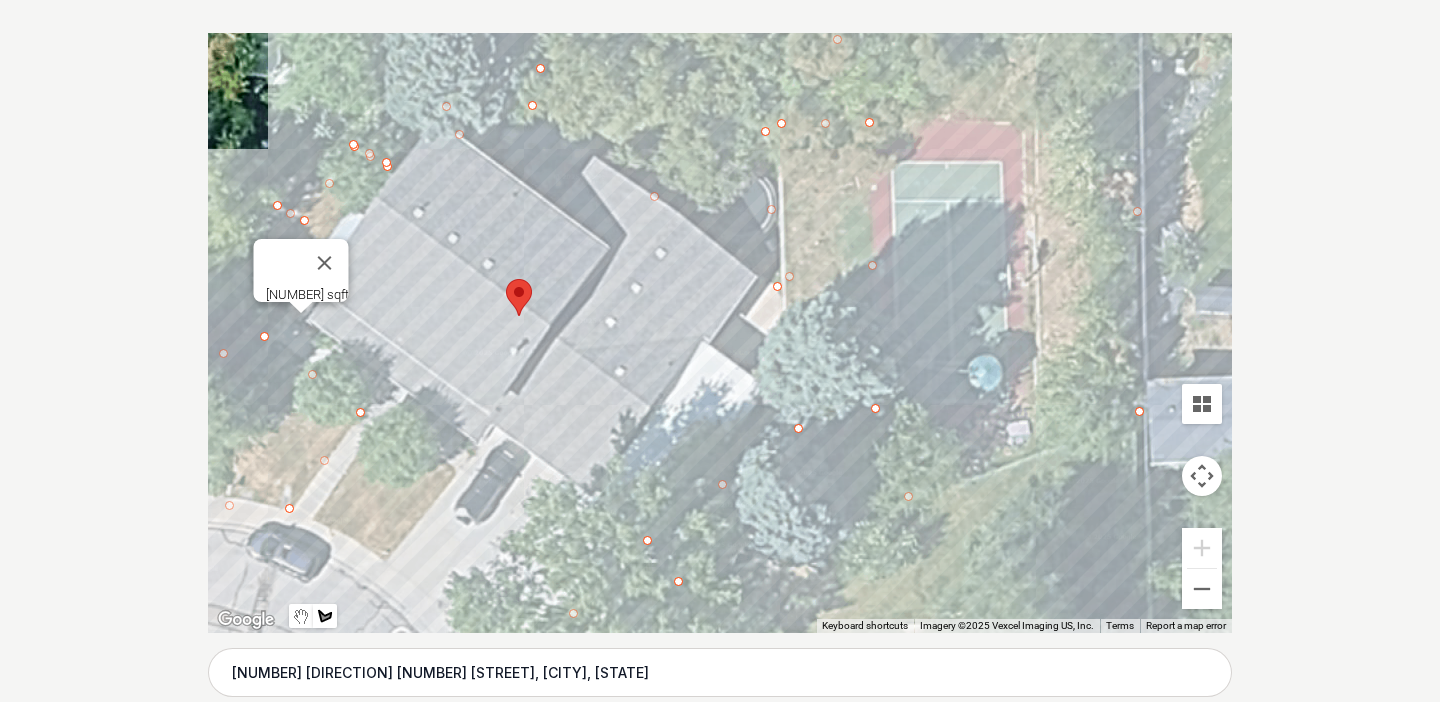 click at bounding box center (720, 333) 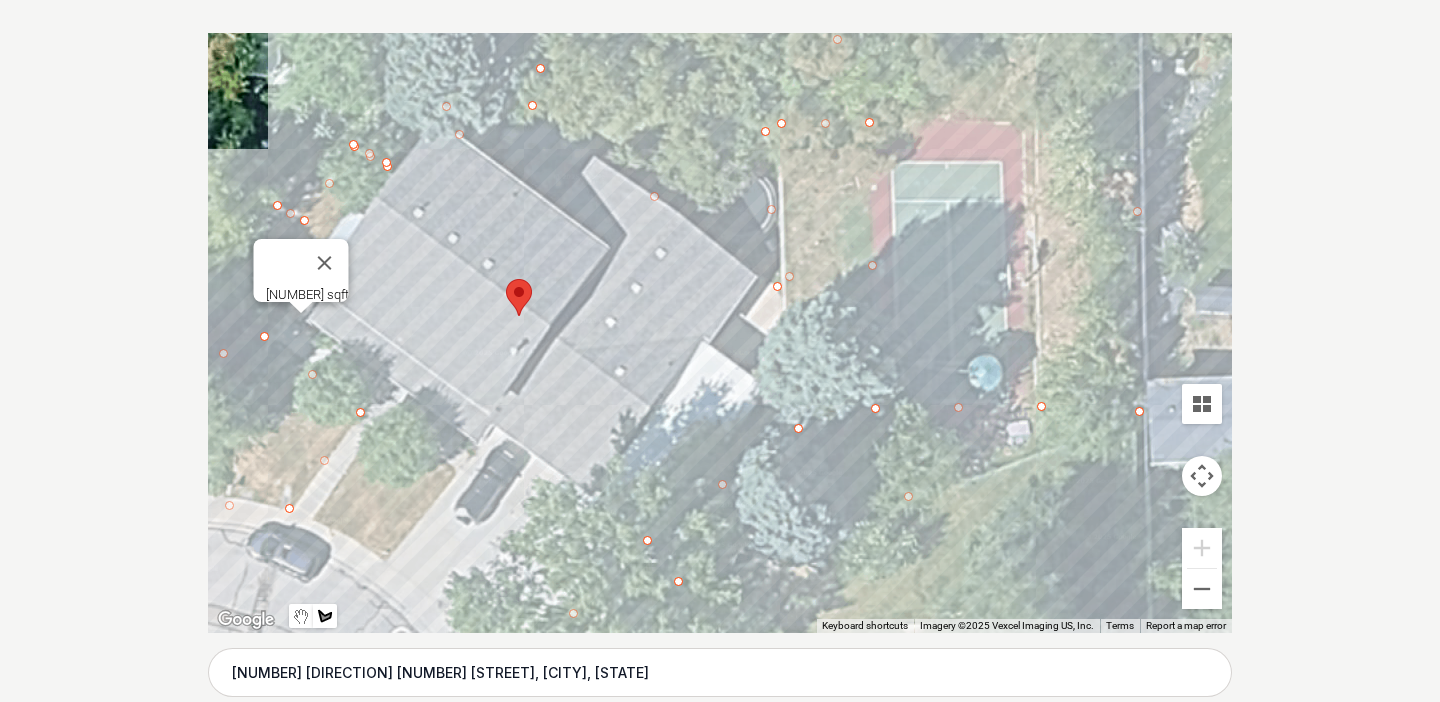 click at bounding box center [720, 333] 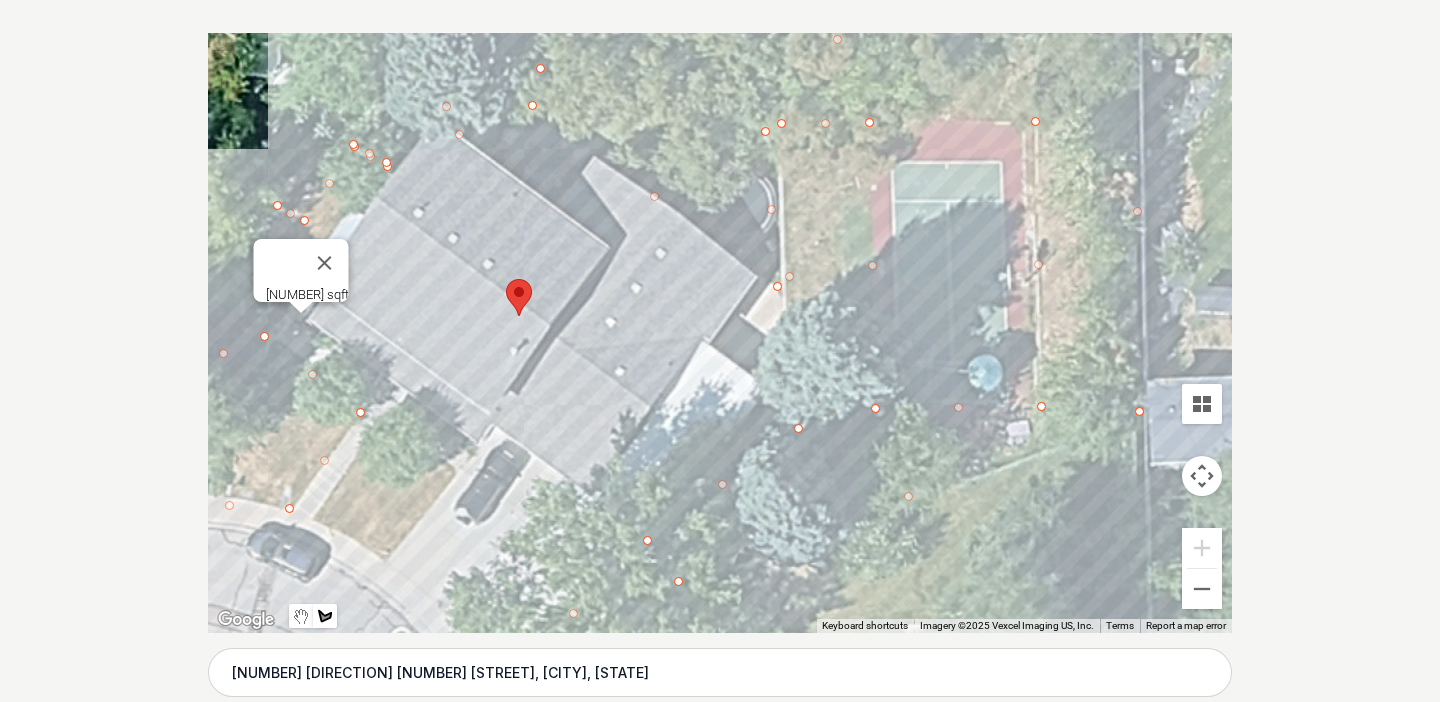 click at bounding box center [720, 333] 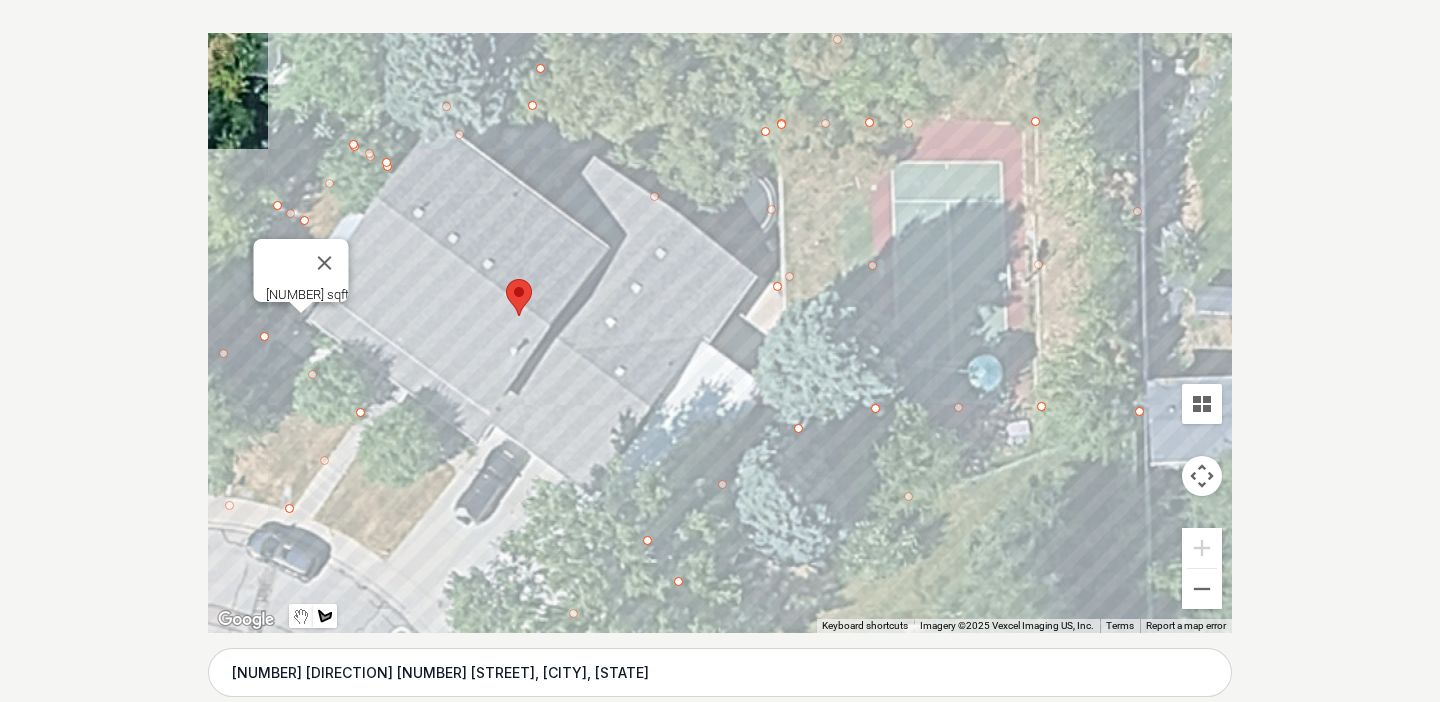 click at bounding box center [720, 333] 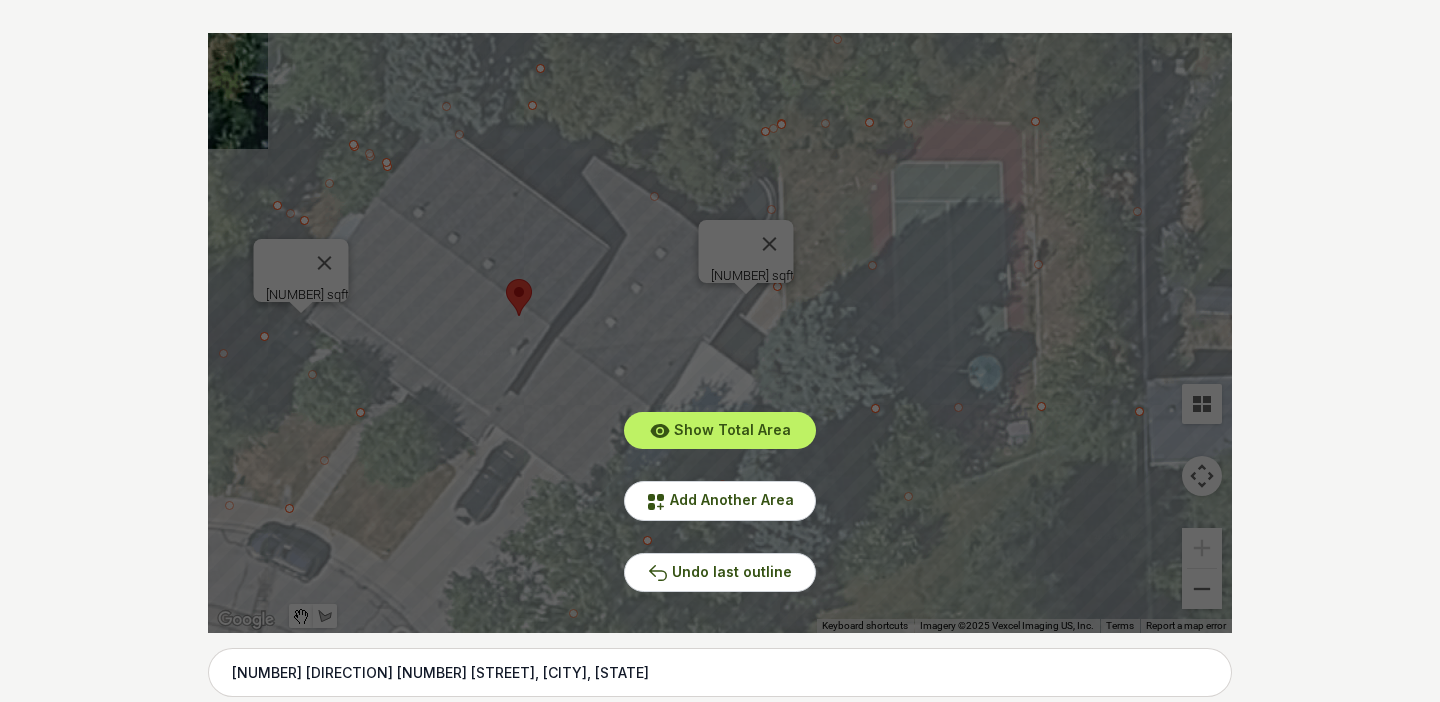 click on "Show Total Area Add Another Area Undo last outline" at bounding box center [720, 333] 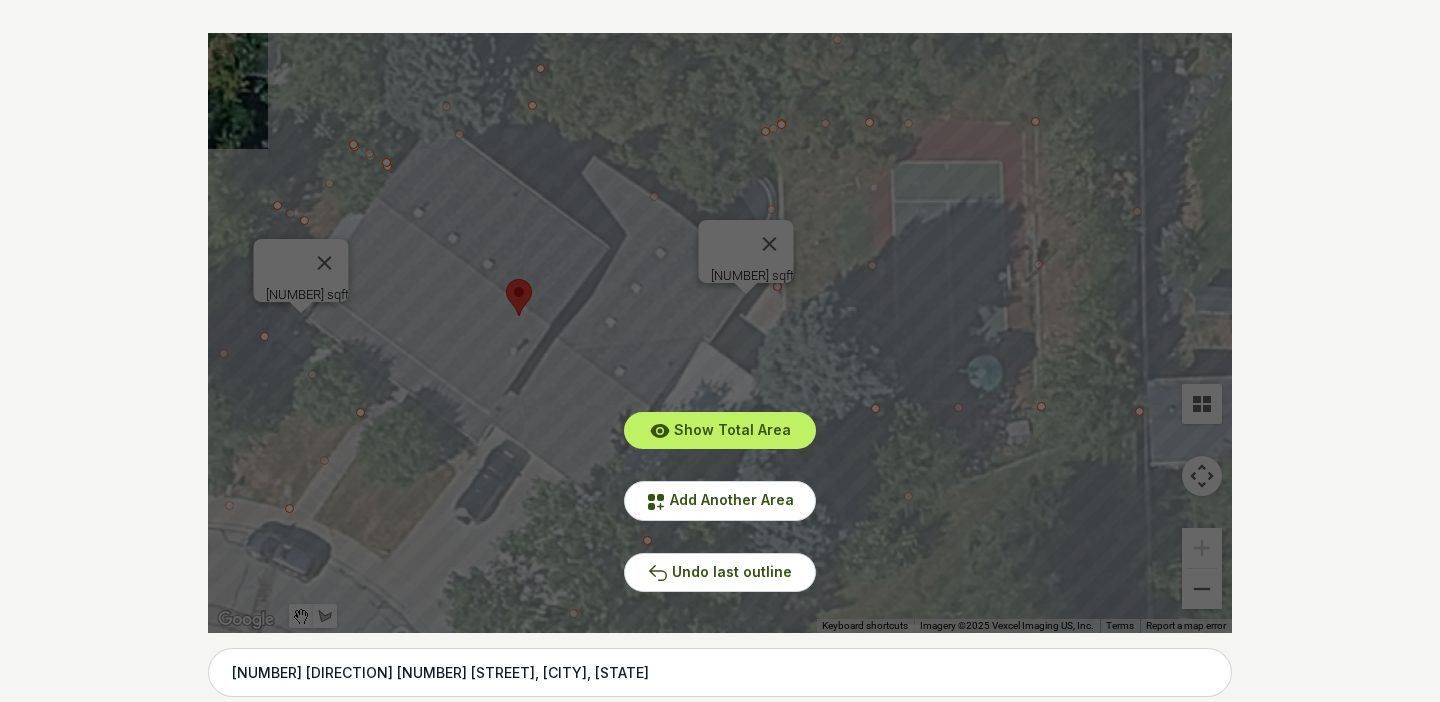 drag, startPoint x: 865, startPoint y: 350, endPoint x: 869, endPoint y: 406, distance: 56.142673 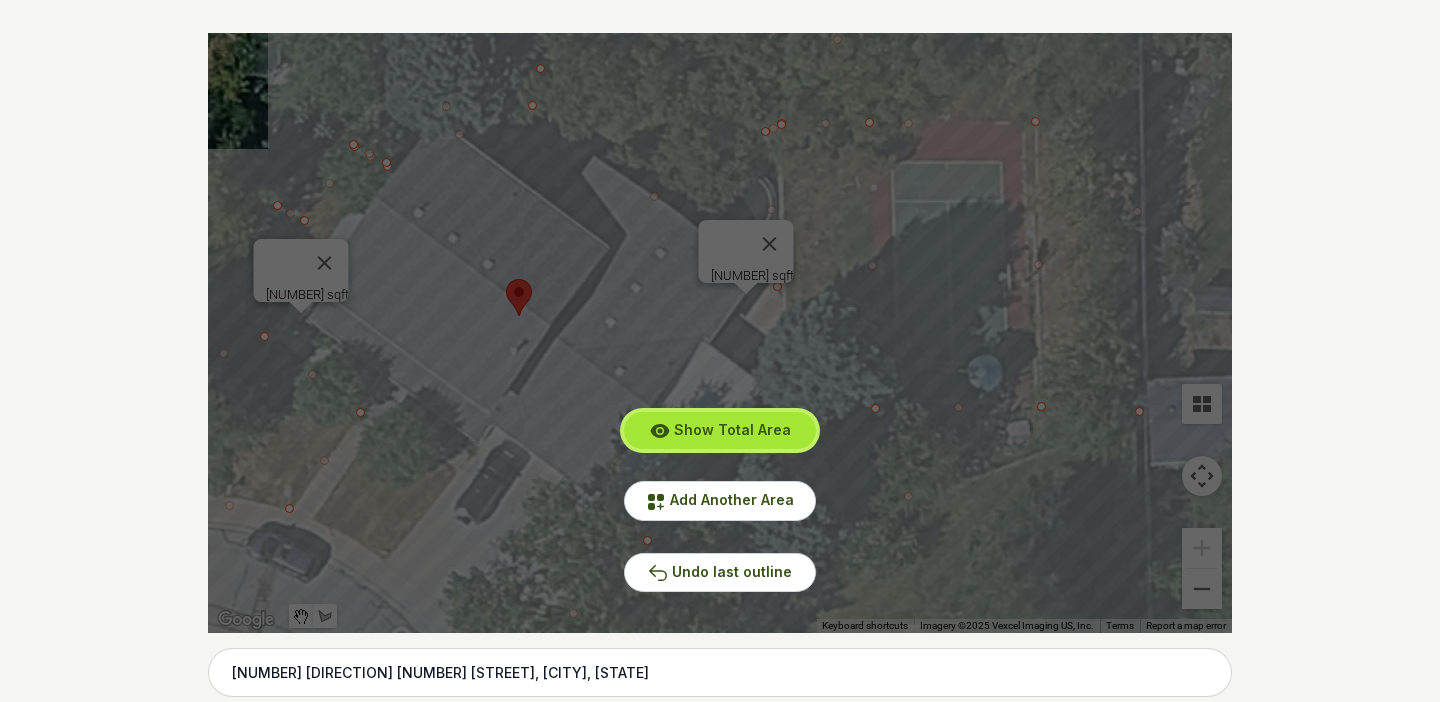 click on "Show Total Area" at bounding box center (732, 429) 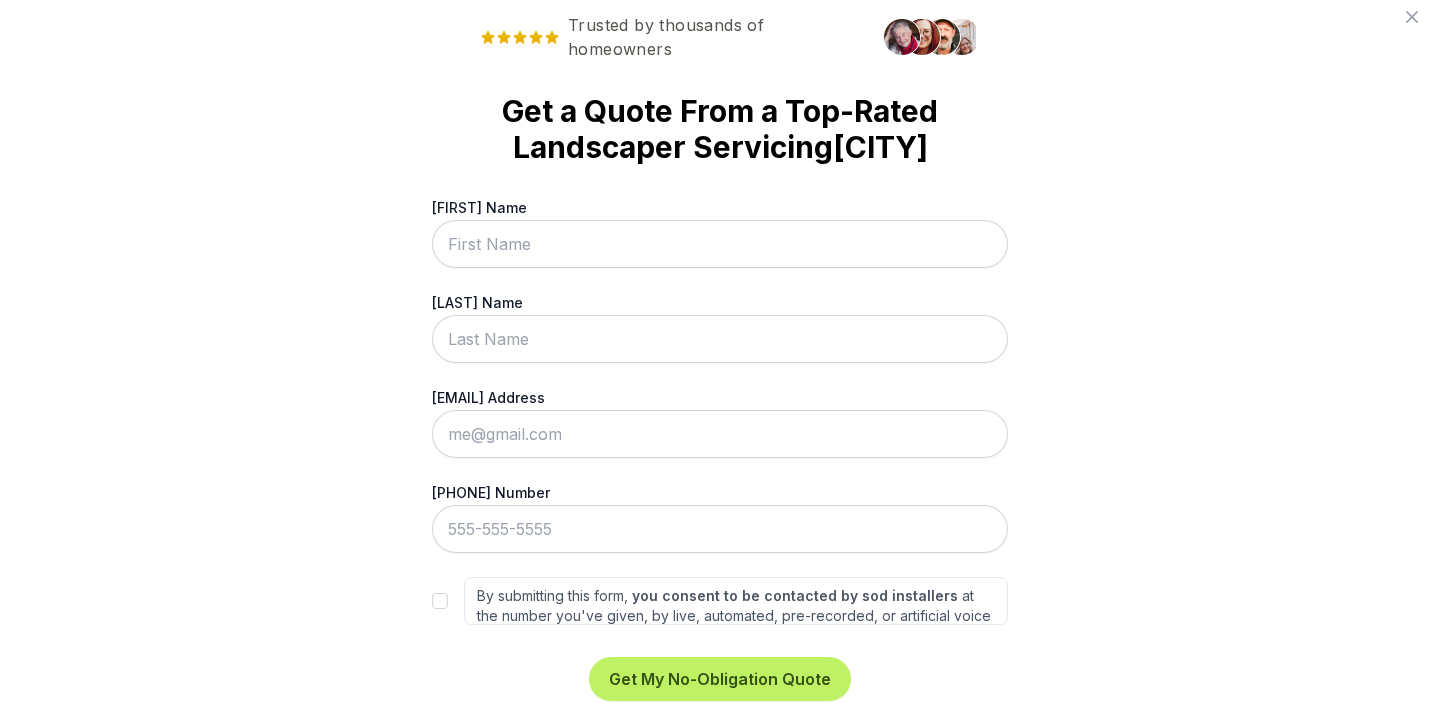 scroll, scrollTop: 0, scrollLeft: 0, axis: both 